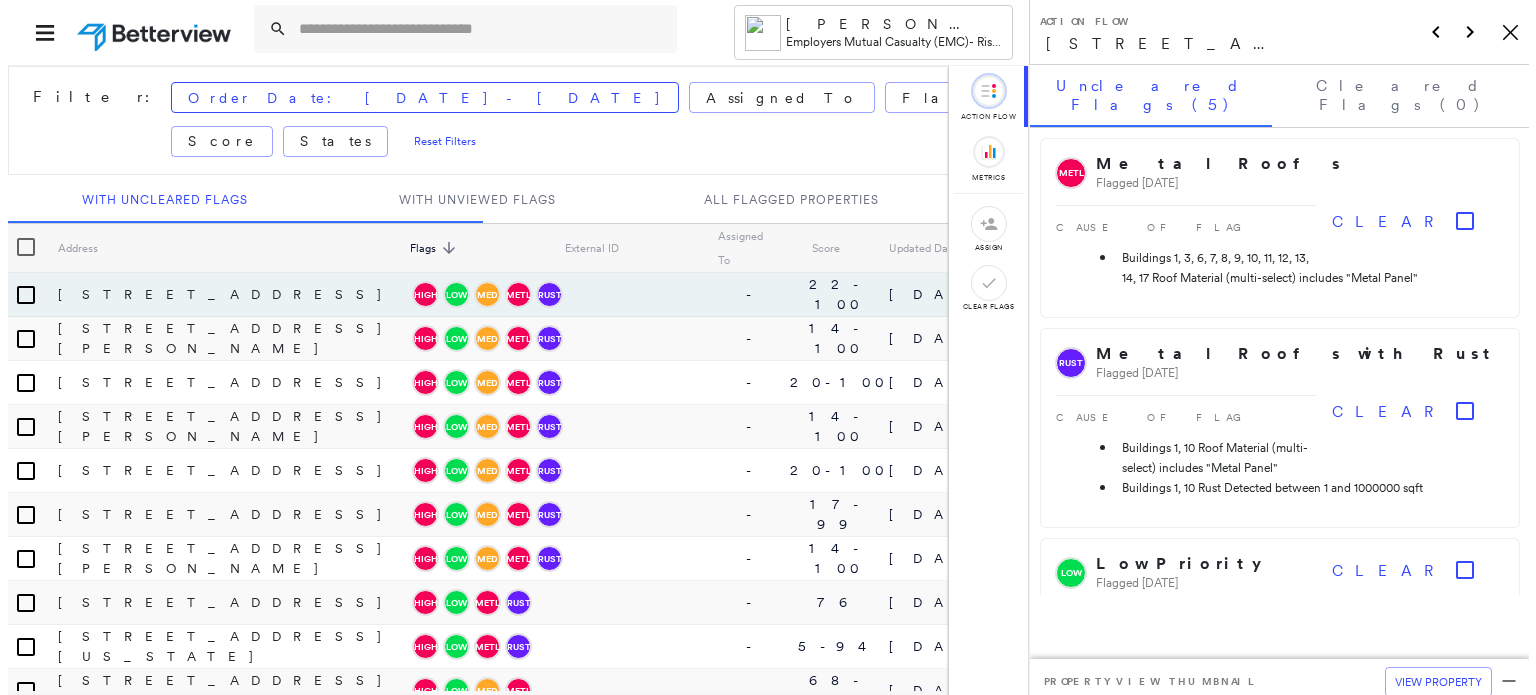 scroll, scrollTop: 0, scrollLeft: 0, axis: both 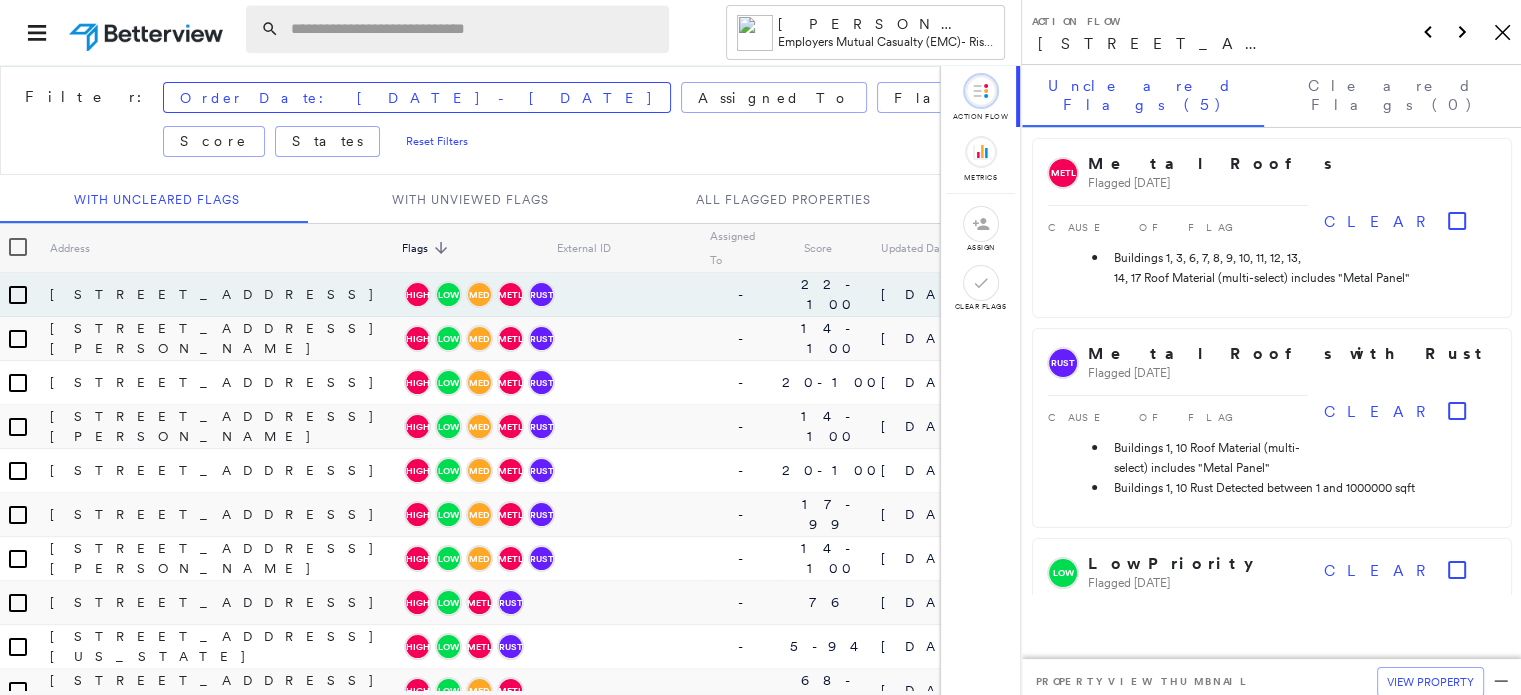 click at bounding box center [474, 29] 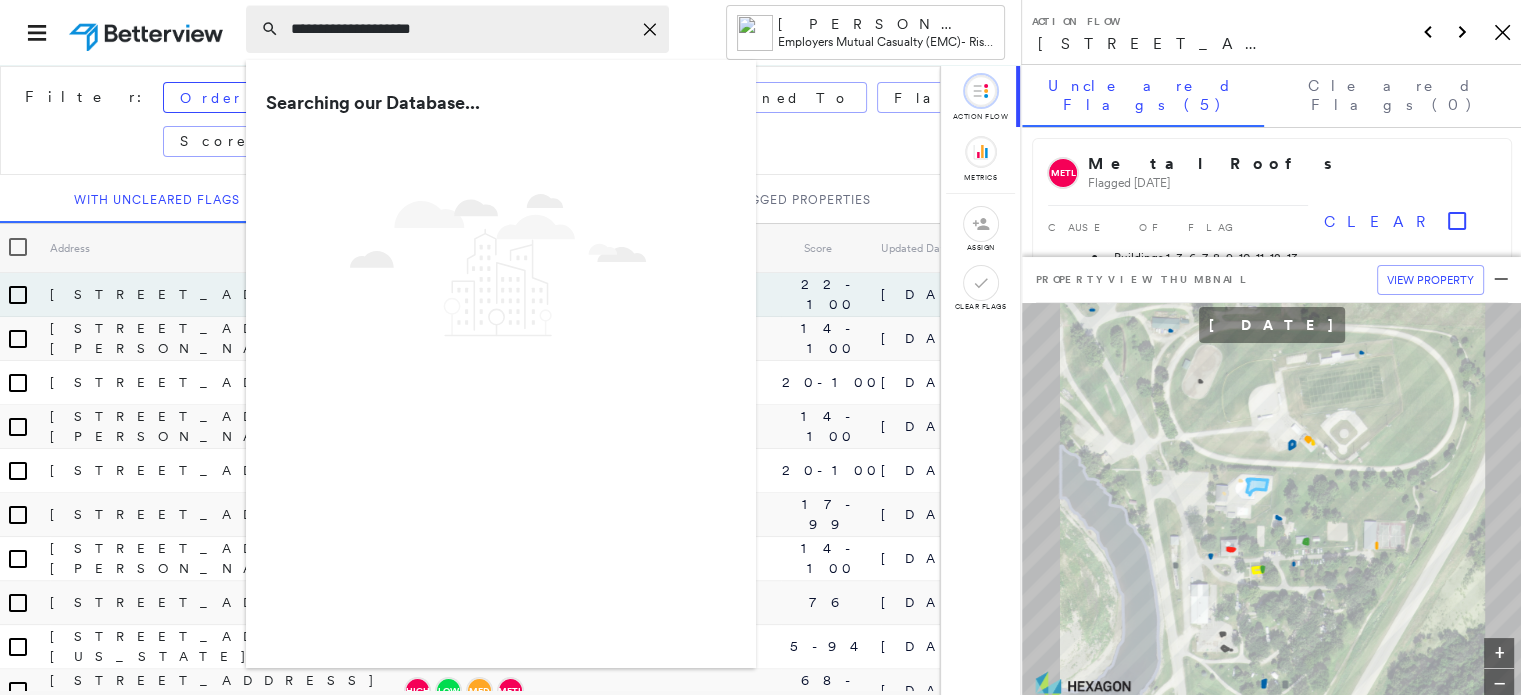 type on "**********" 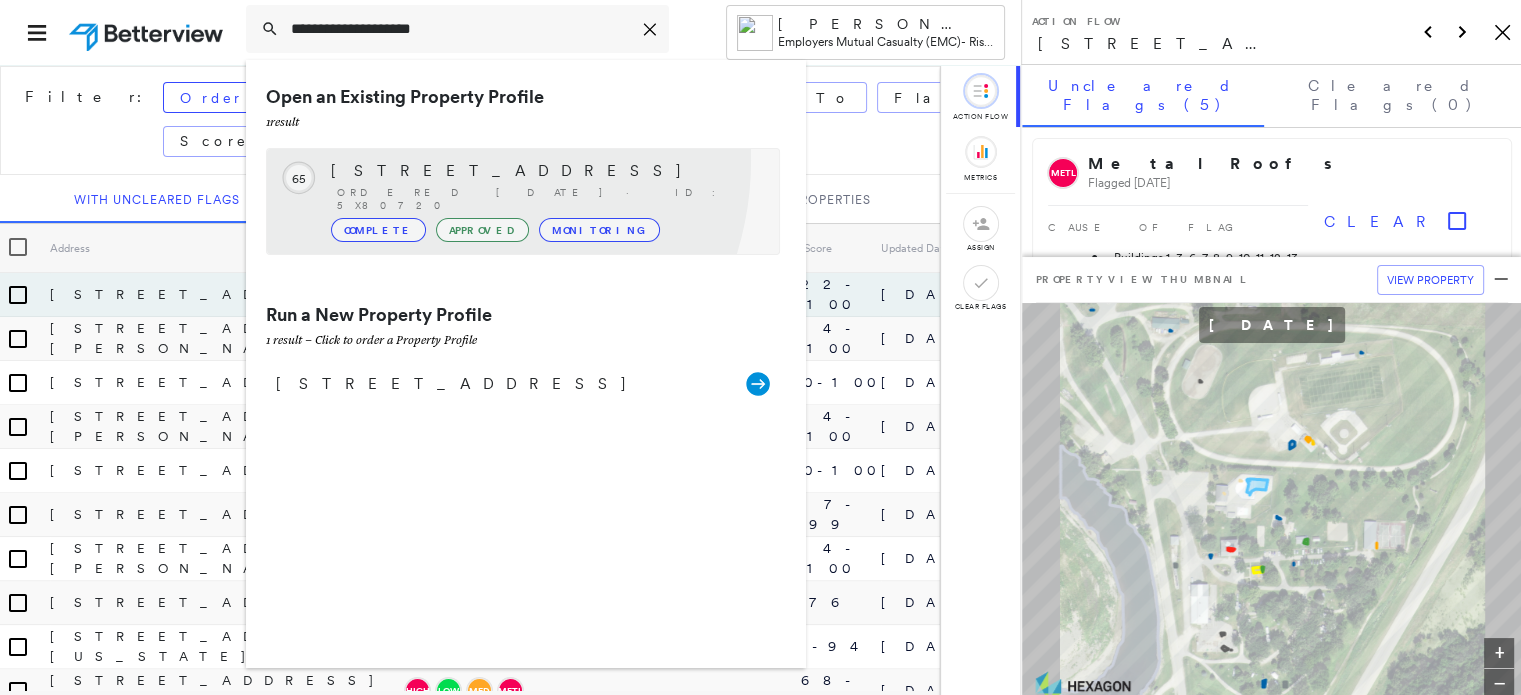 click on "[STREET_ADDRESS]" at bounding box center [545, 171] 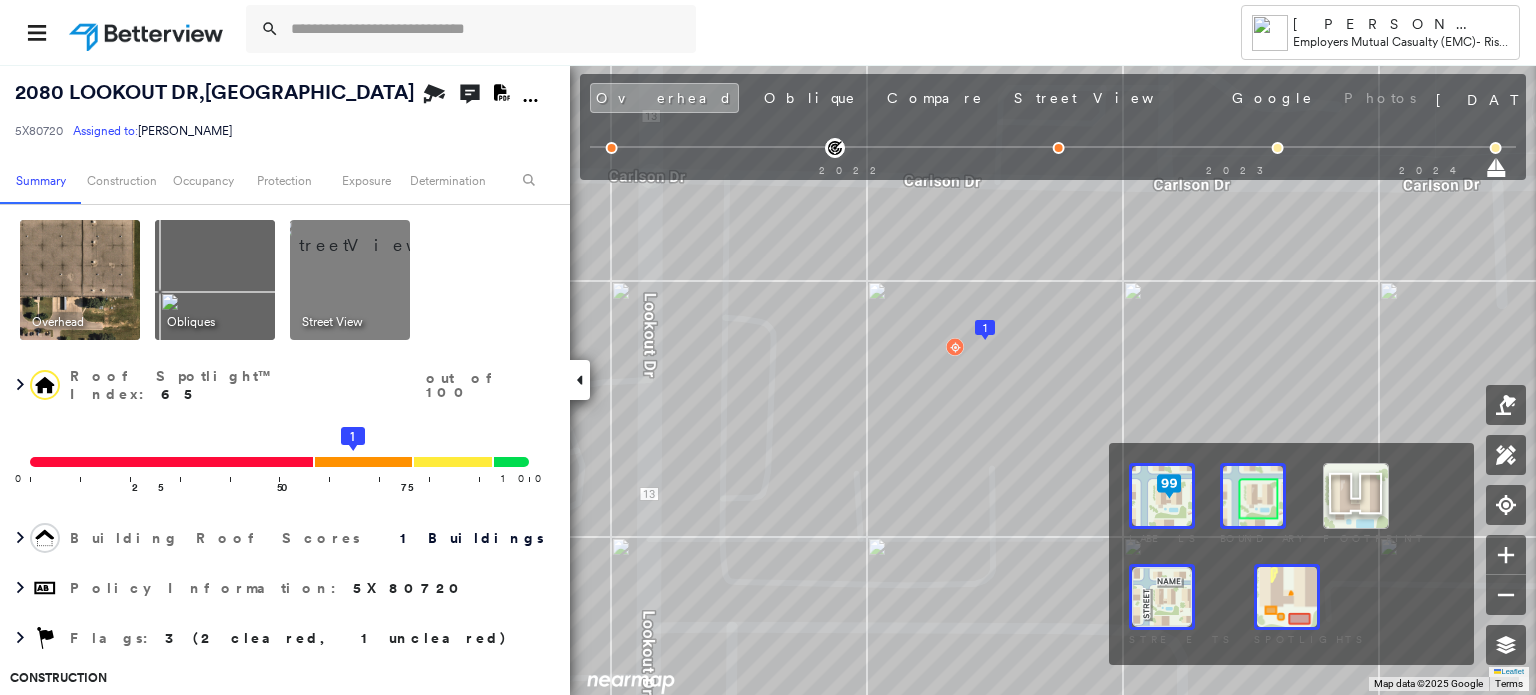 click at bounding box center (1287, 597) 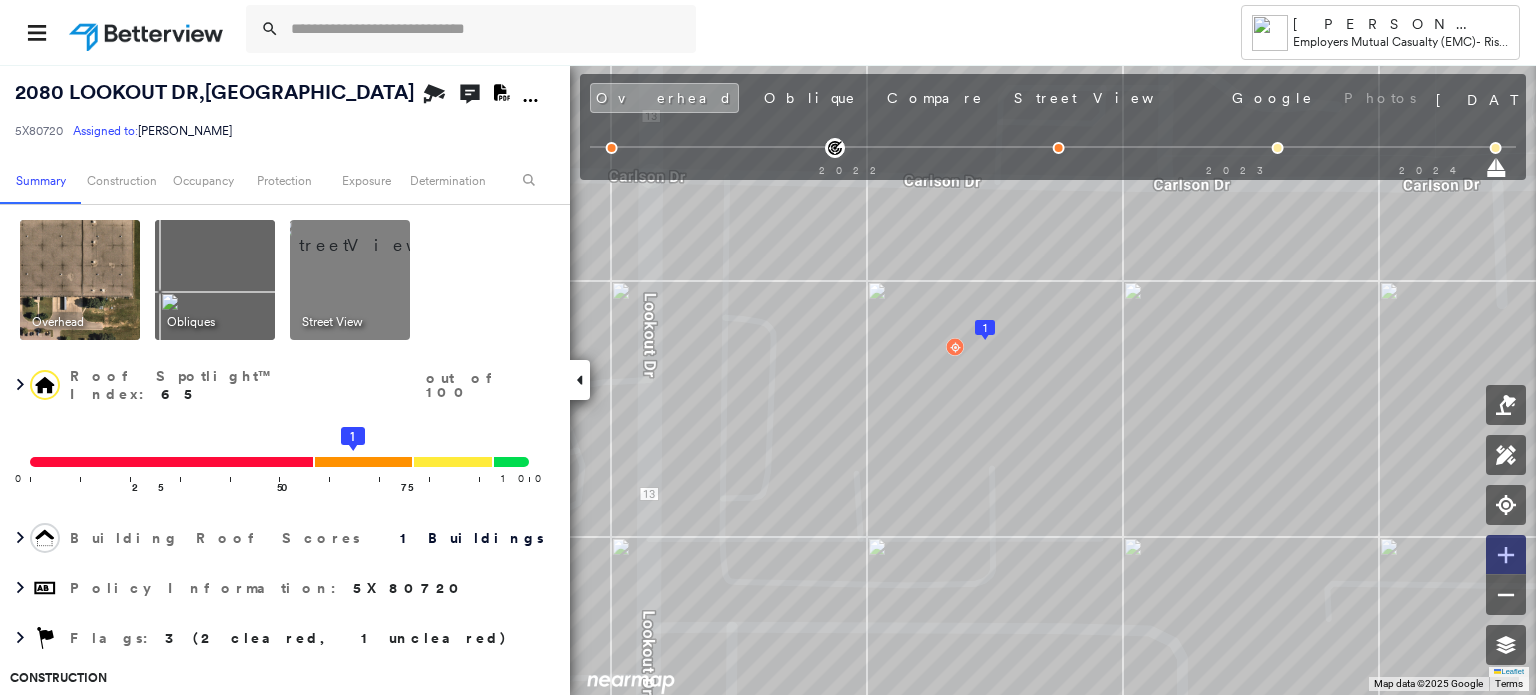 click 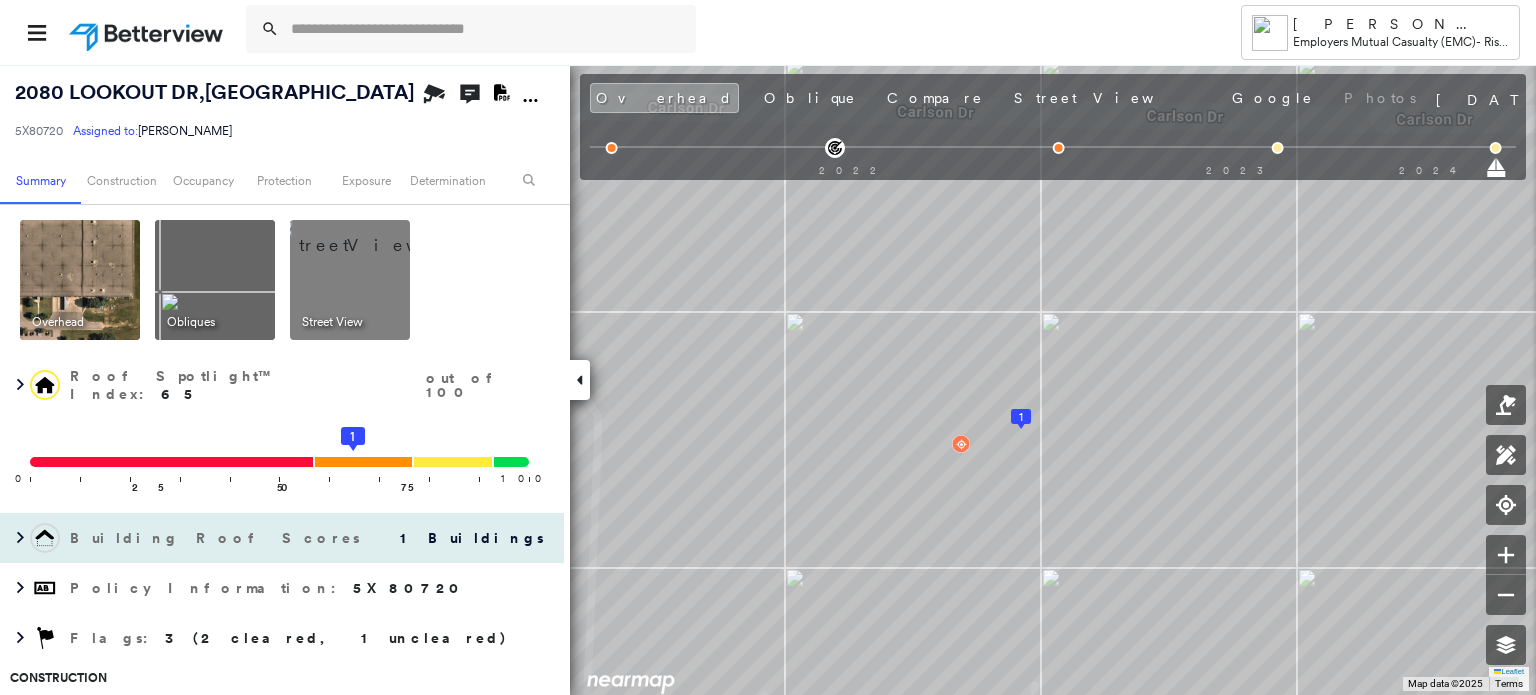 click on "Building Roof Scores 1 Buildings" at bounding box center (282, 538) 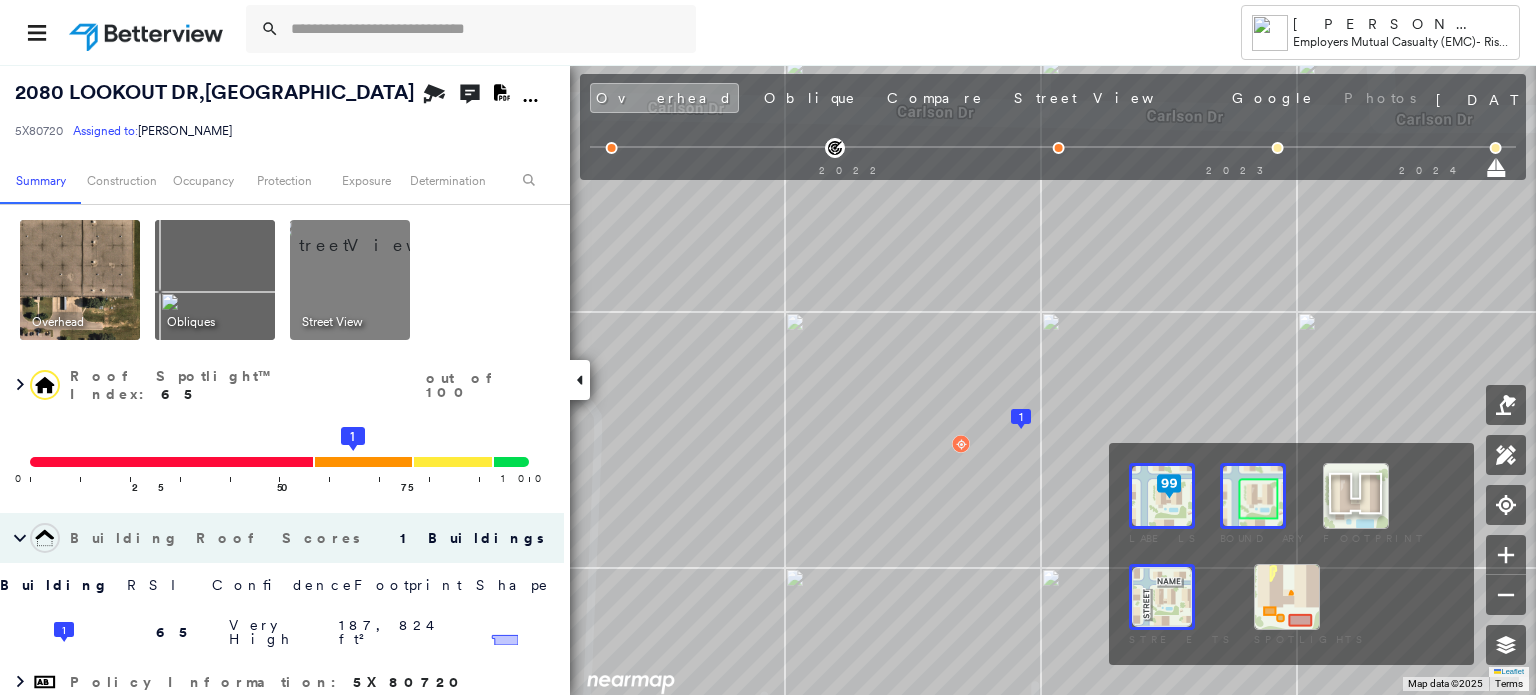 click at bounding box center [1287, 597] 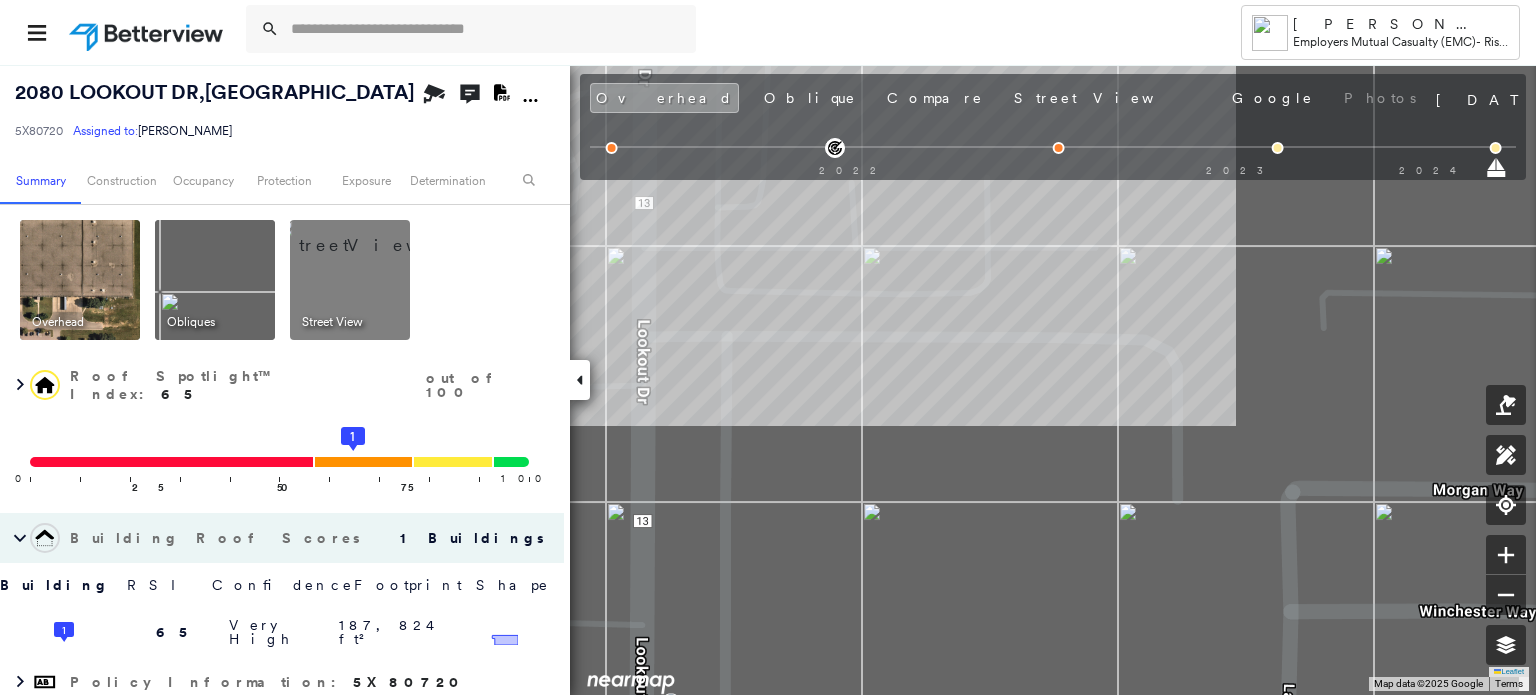 click on "Tower [PERSON_NAME][EMAIL_ADDRESS][PERSON_NAME][DOMAIN_NAME] Employers Mutual Casualty (EMC)  -   Risk Improvement [STREET_ADDRESS] 5X80720 Assigned to:  [PERSON_NAME] Assigned to:  [PERSON_NAME] 5X80720 Assigned to:  [PERSON_NAME] Open Comments Download PDF Report Summary Construction Occupancy Protection Exposure Determination Overhead Obliques Street View Roof Spotlight™ Index :  65 out of 100 0 100 25 50 75 1 Building Roof Scores 1 Buildings Building RSI Confidence Footprint Shape 1 65 Very High 187,824 ft² Shape: Parapet 79% Confidence Flat 99% Confidence Material: Ballasted 98% Confidence Square Footage: 187,824 ft² Ponding Moderate  ( <1%,  172 ft² ) Staining Prevalent  ( 33%,  61,063 ft² ) Patching Moderate  ( <1%,  1,119 ft² ) Policy Information :  5X80720 Flags :  3 (2 cleared, 1 uncleared) Construction Roof Spotlights :  Patching, Ponding, Staining, HVAC, Vent and 3 more Property Features :  Patio Furniture, Yard Debris, Nonwooden Construction Material, Shipping Container :  Occupancy 2" at bounding box center (768, 347) 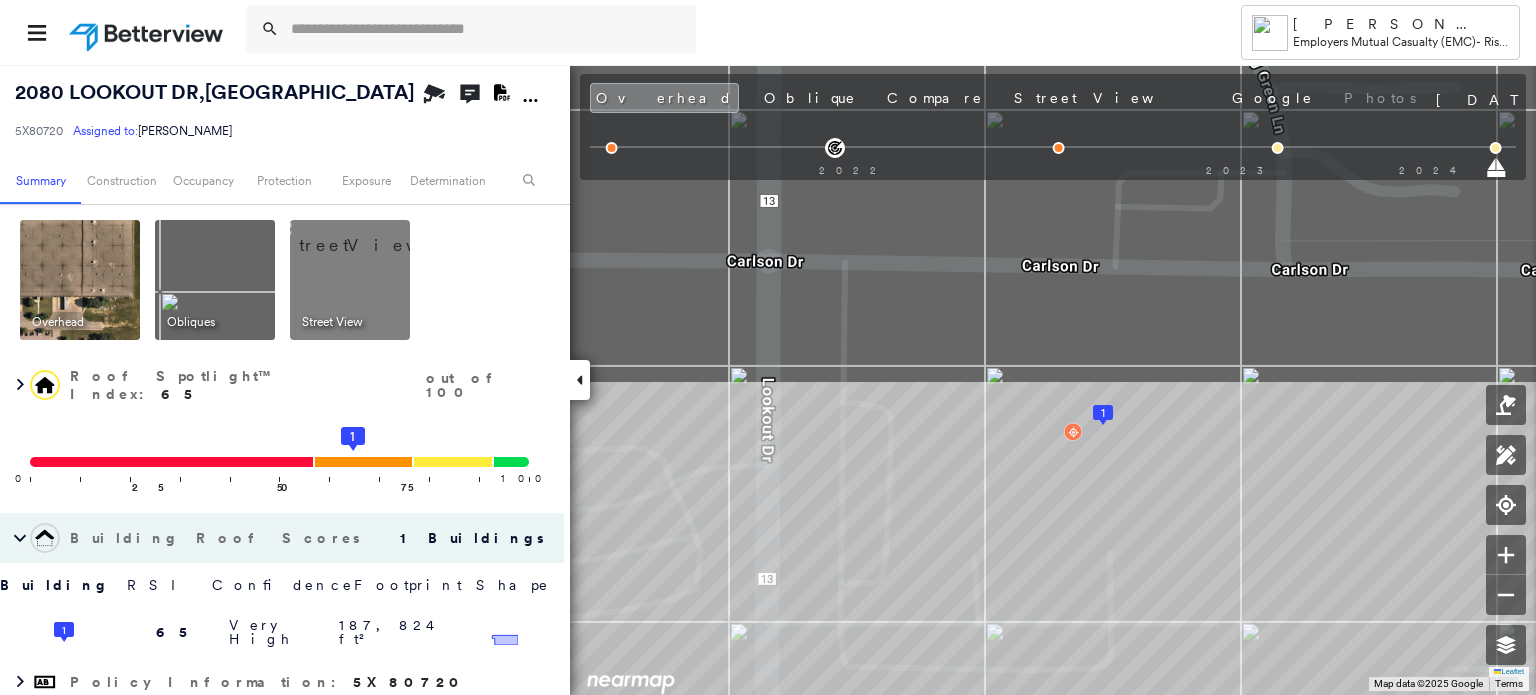 click on "Tower [PERSON_NAME][EMAIL_ADDRESS][PERSON_NAME][DOMAIN_NAME] Employers Mutual Casualty (EMC)  -   Risk Improvement [STREET_ADDRESS] 5X80720 Assigned to:  [PERSON_NAME] Assigned to:  [PERSON_NAME] 5X80720 Assigned to:  [PERSON_NAME] Open Comments Download PDF Report Summary Construction Occupancy Protection Exposure Determination Overhead Obliques Street View Roof Spotlight™ Index :  65 out of 100 0 100 25 50 75 1 Building Roof Scores 1 Buildings Building RSI Confidence Footprint Shape 1 65 Very High 187,824 ft² Shape: Parapet 79% Confidence Flat 99% Confidence Material: Ballasted 98% Confidence Square Footage: 187,824 ft² Ponding Moderate  ( <1%,  172 ft² ) Staining Prevalent  ( 33%,  61,063 ft² ) Patching Moderate  ( <1%,  1,119 ft² ) Policy Information :  5X80720 Flags :  3 (2 cleared, 1 uncleared) Construction Roof Spotlights :  Patching, Ponding, Staining, HVAC, Vent and 3 more Property Features :  Patio Furniture, Yard Debris, Nonwooden Construction Material, Shipping Container :  Occupancy 2" at bounding box center (768, 347) 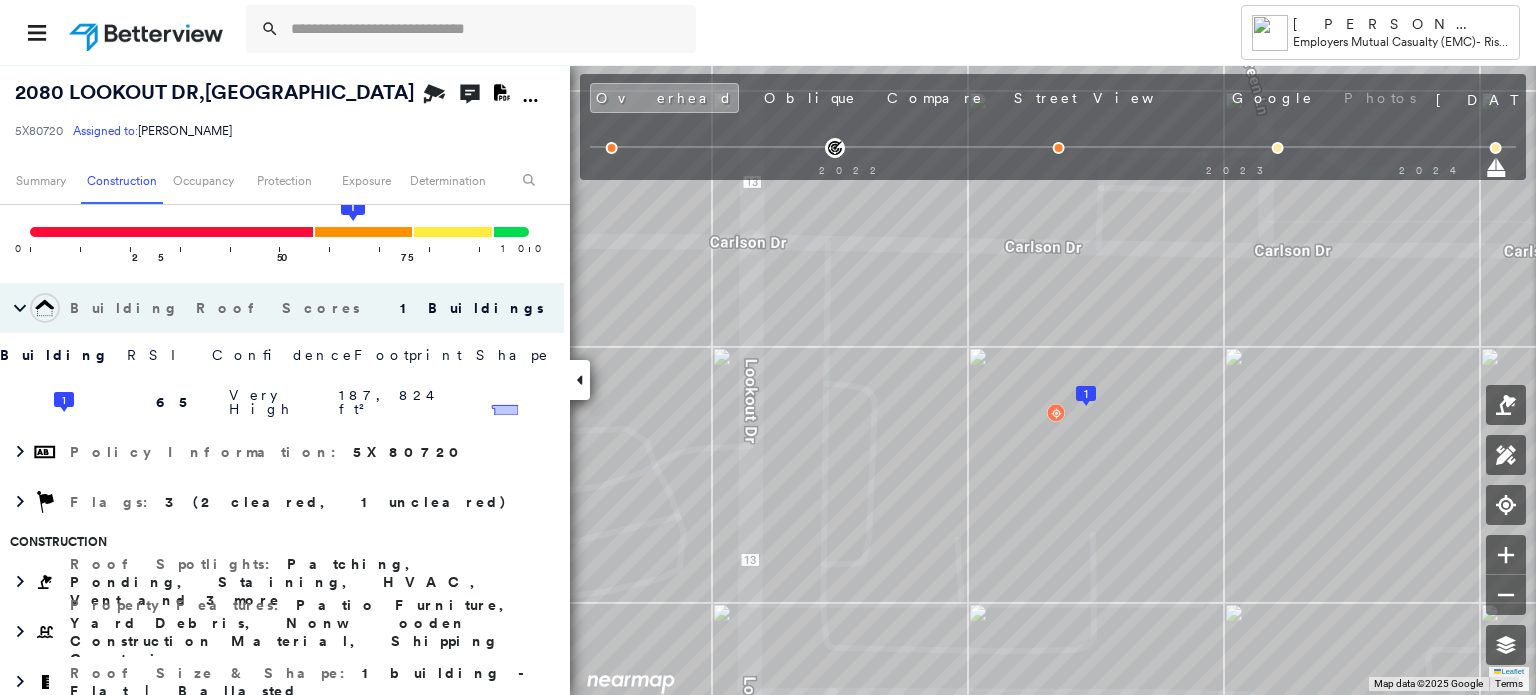 scroll, scrollTop: 0, scrollLeft: 0, axis: both 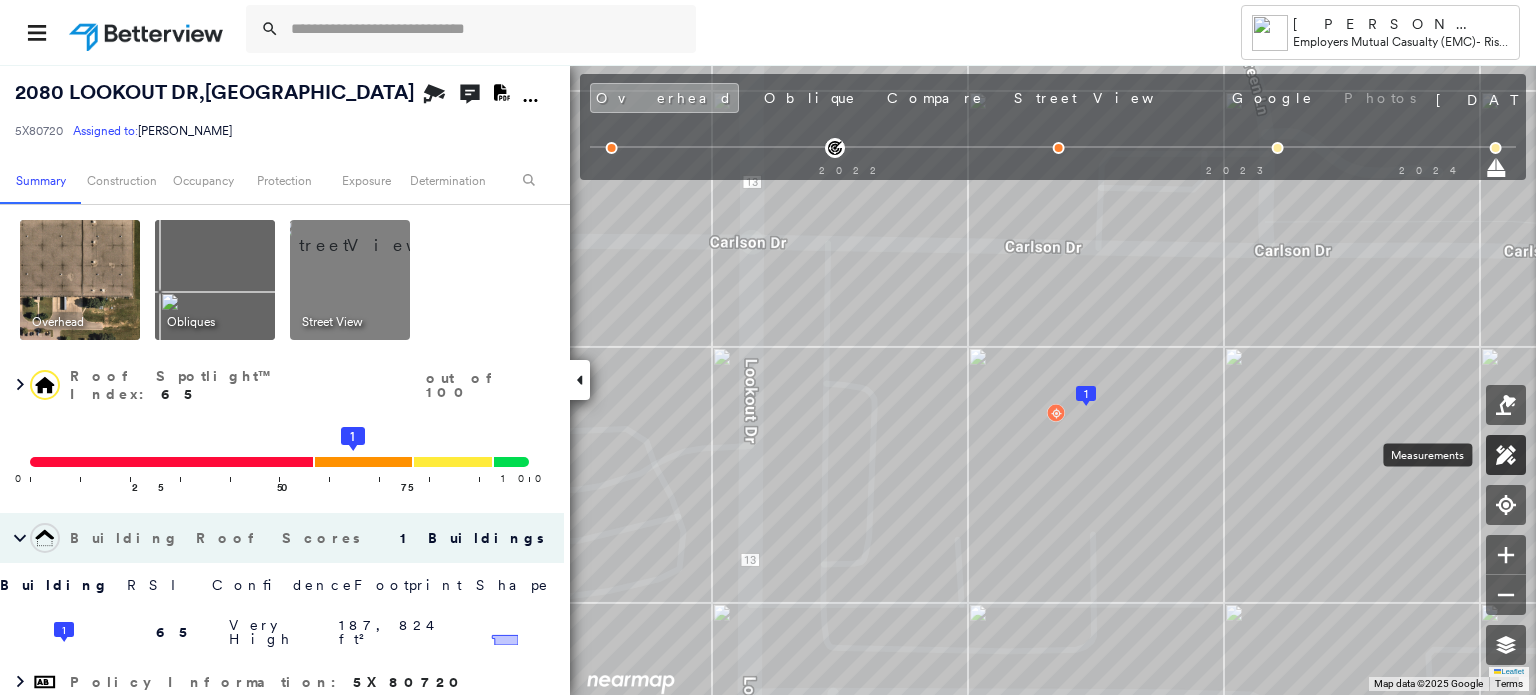 click 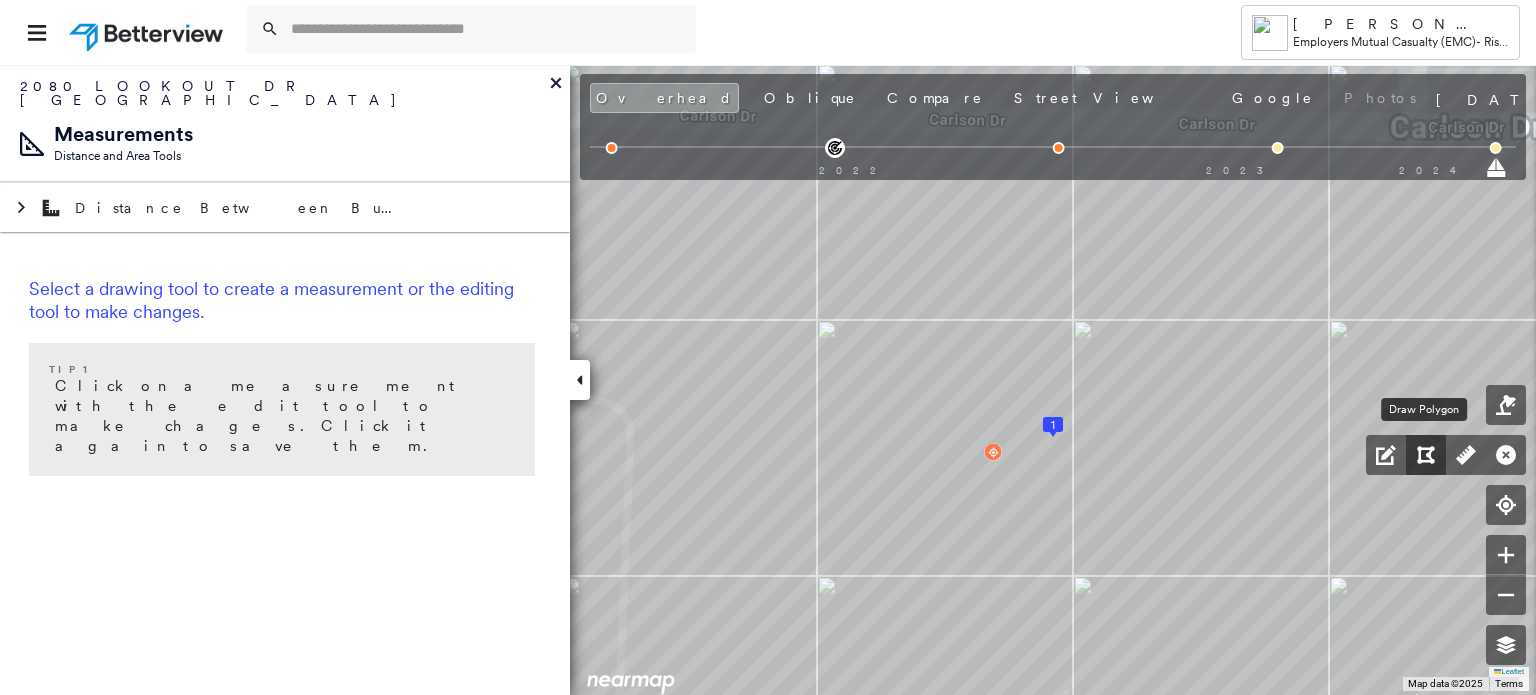 click 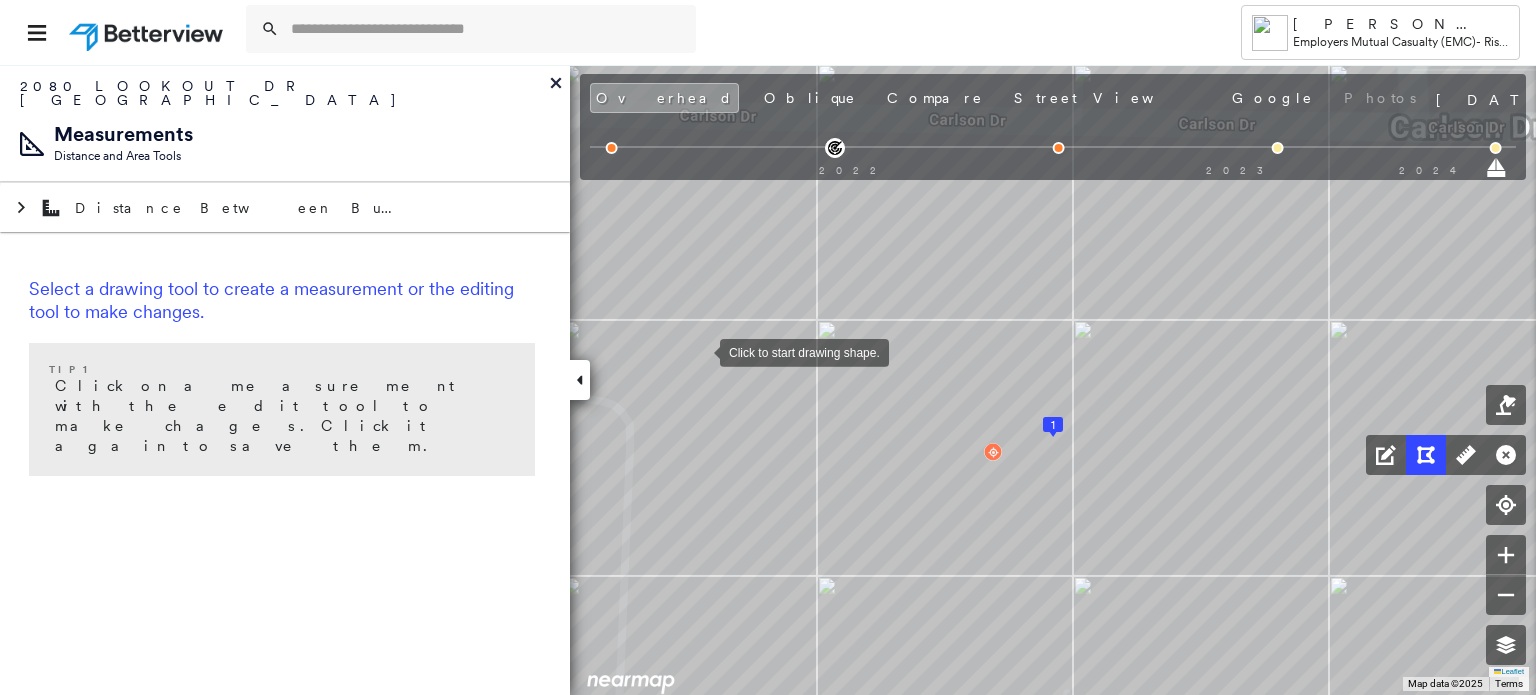 click at bounding box center (700, 351) 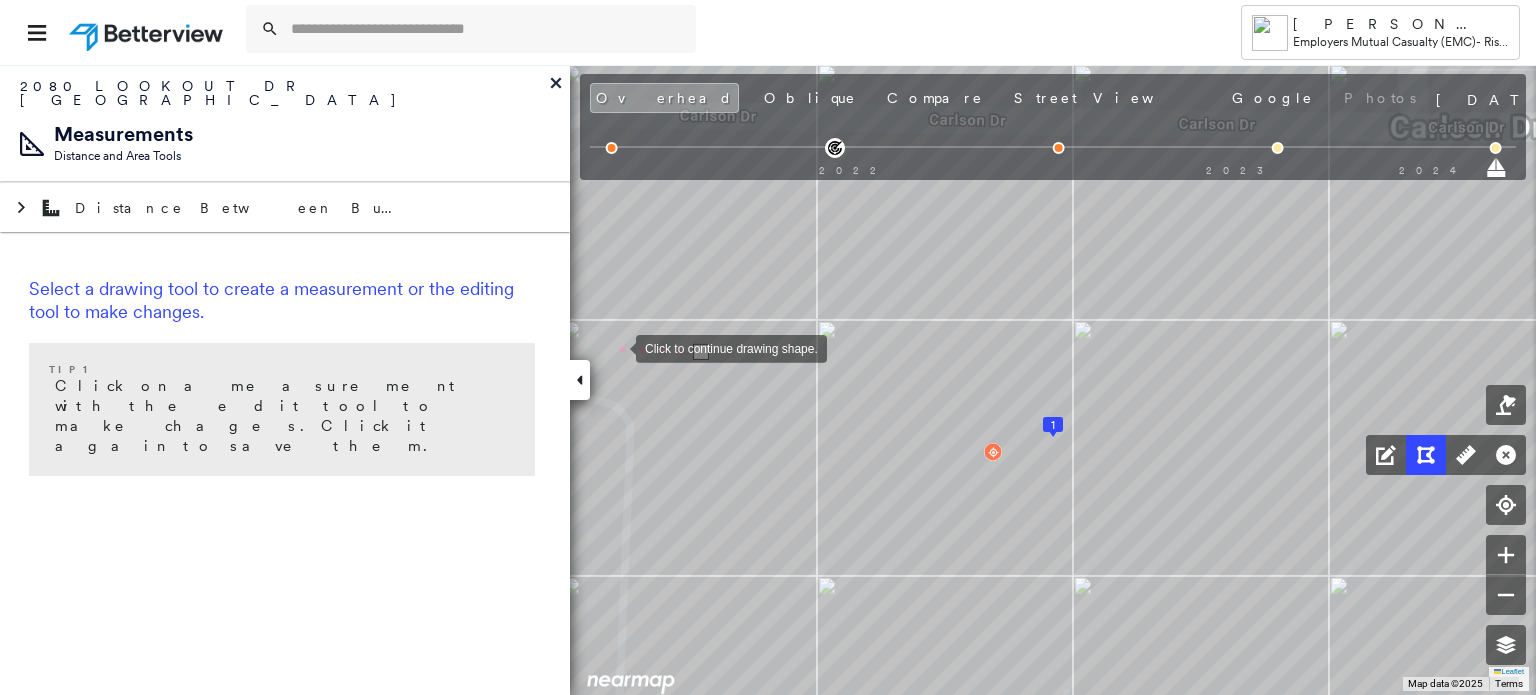 click at bounding box center (616, 347) 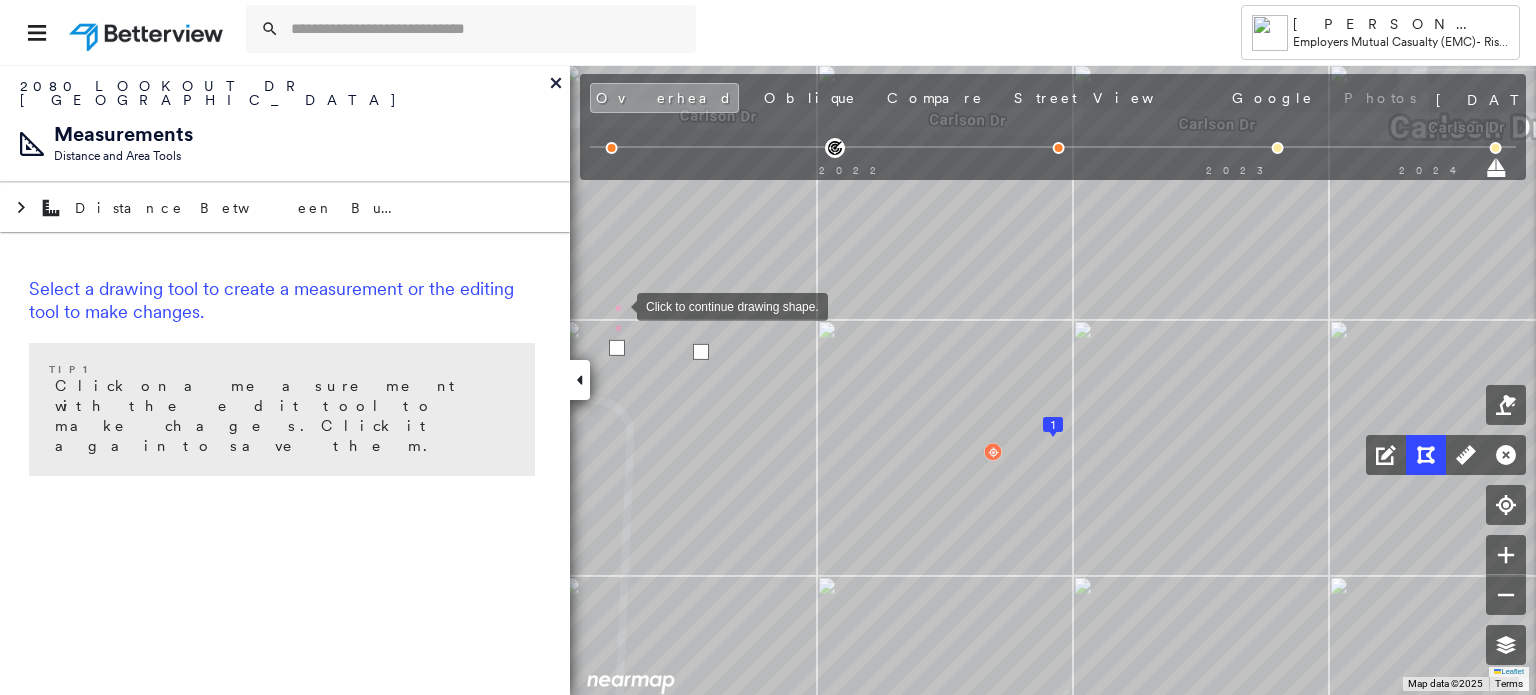click at bounding box center [617, 305] 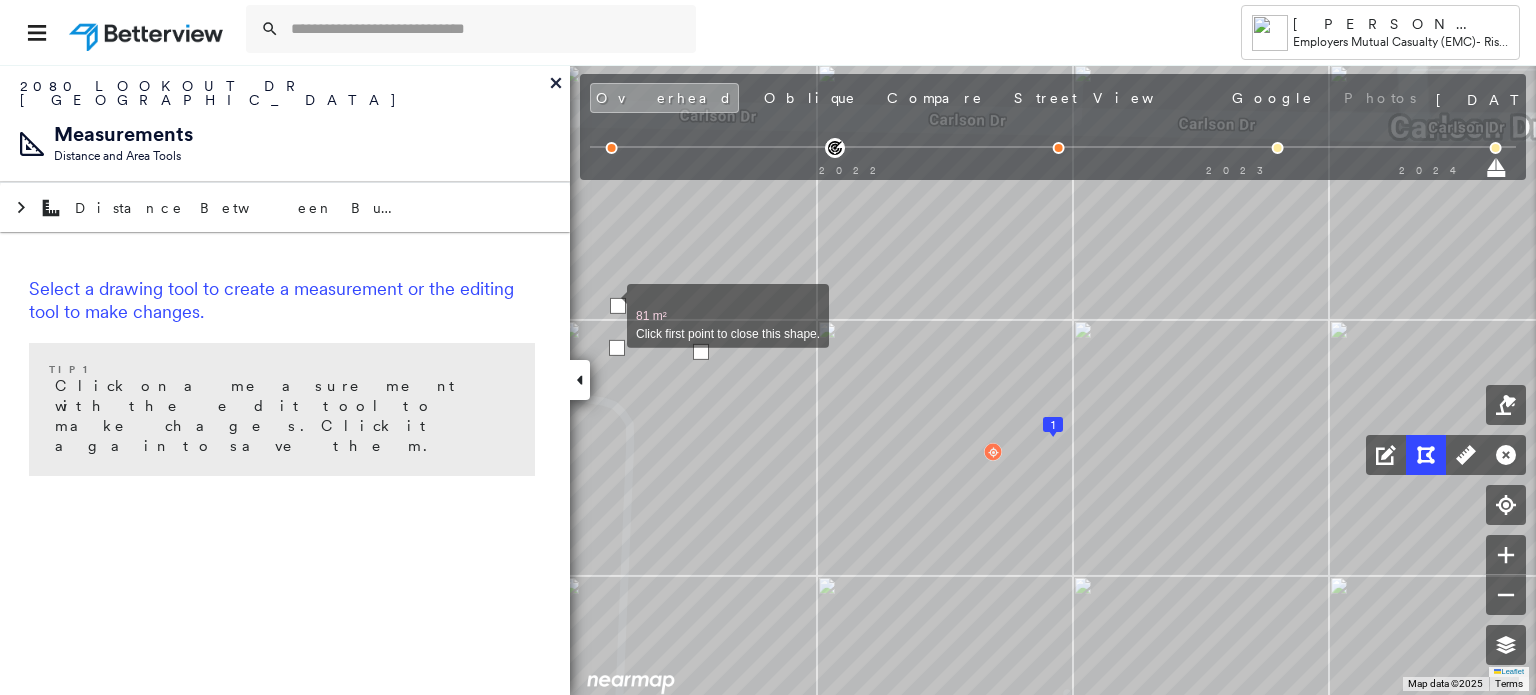 click at bounding box center [607, 305] 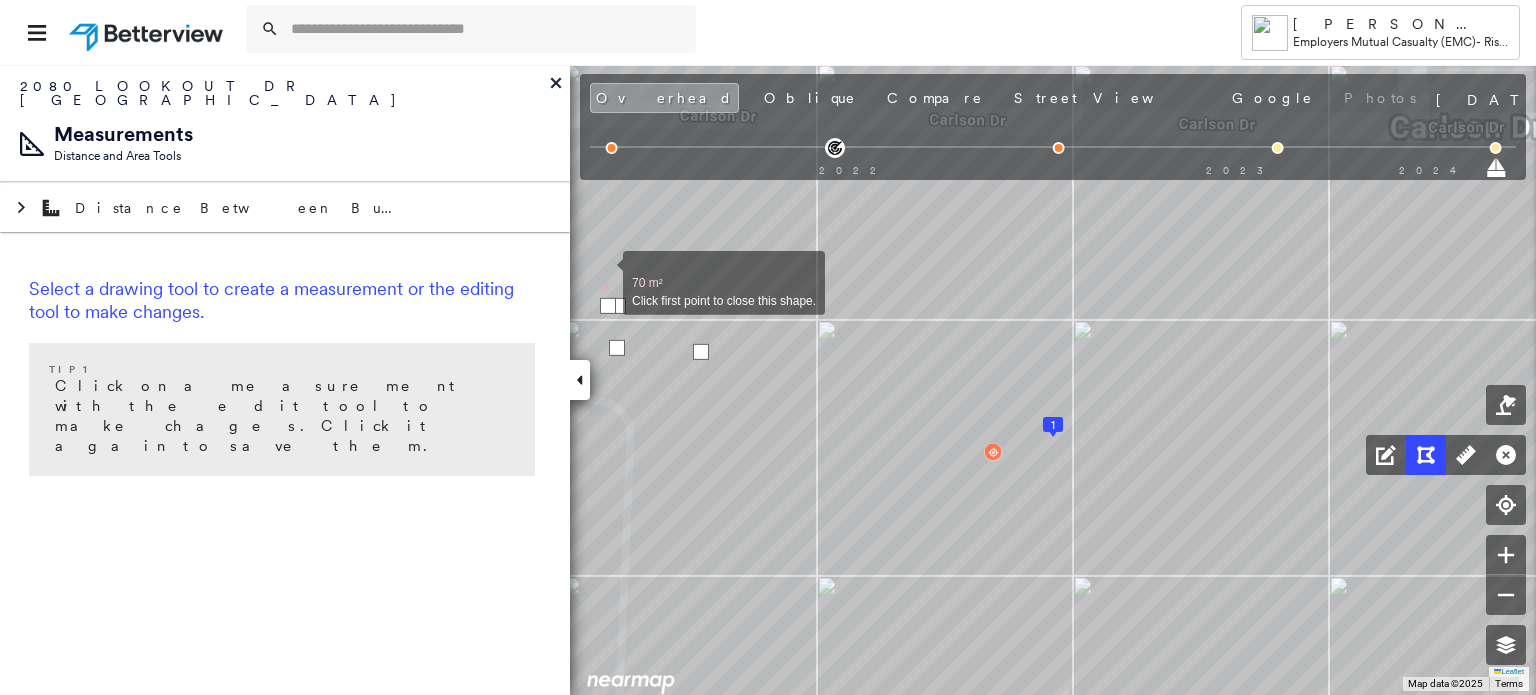click at bounding box center [603, 272] 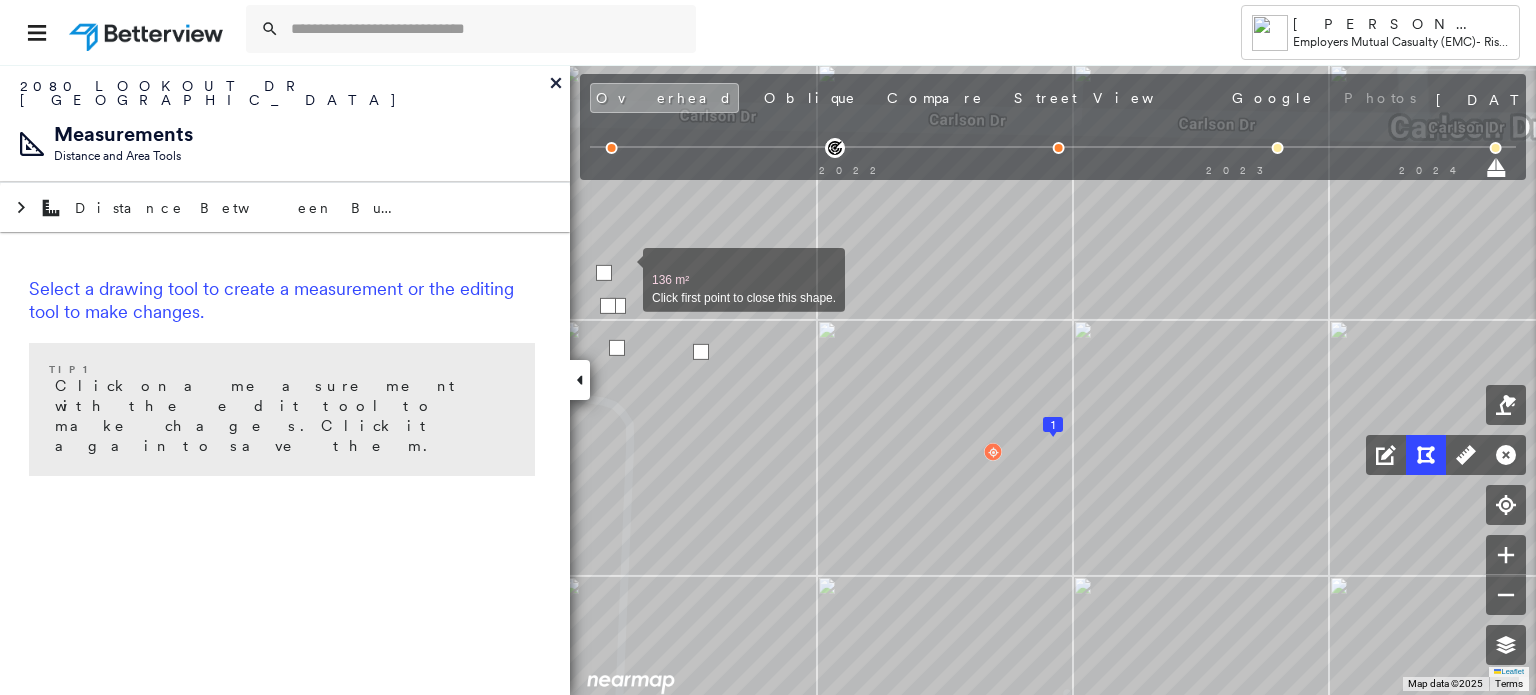 click at bounding box center (623, 269) 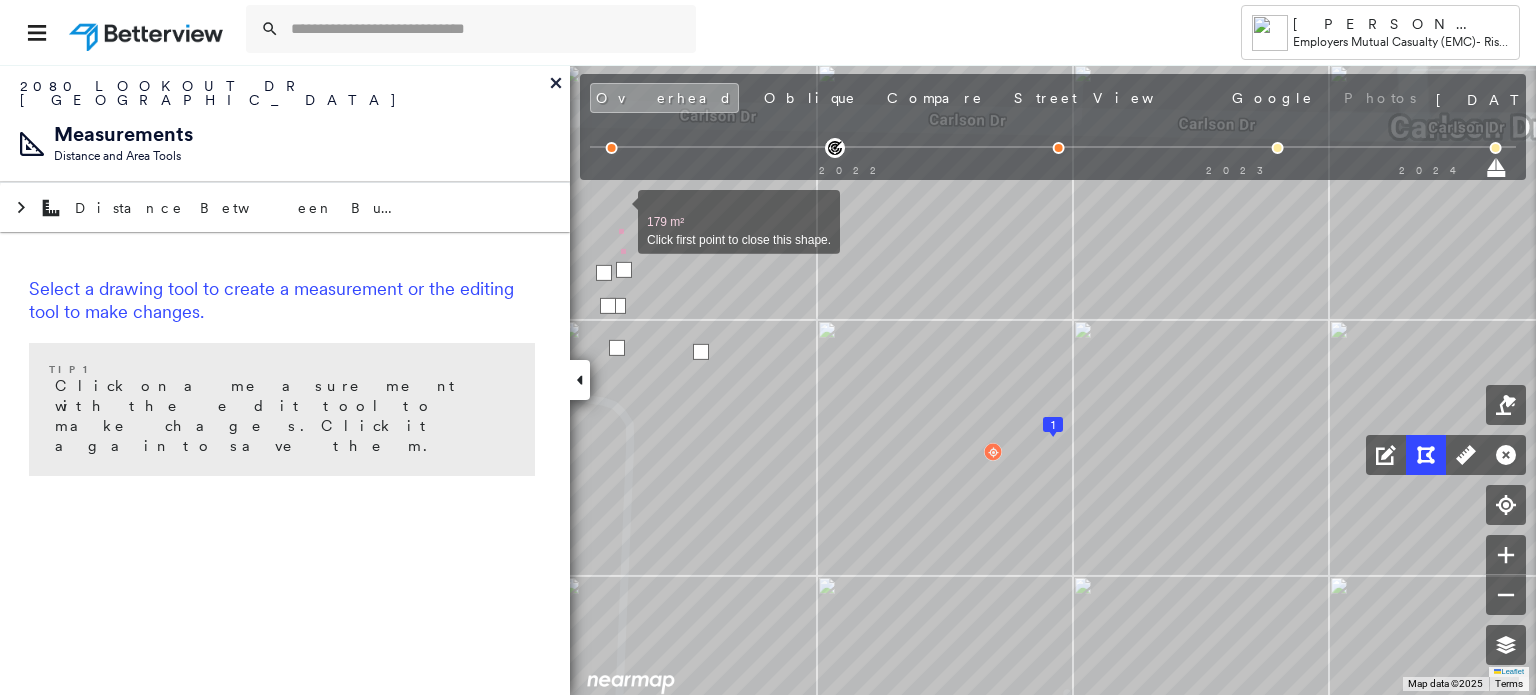 click at bounding box center [618, 211] 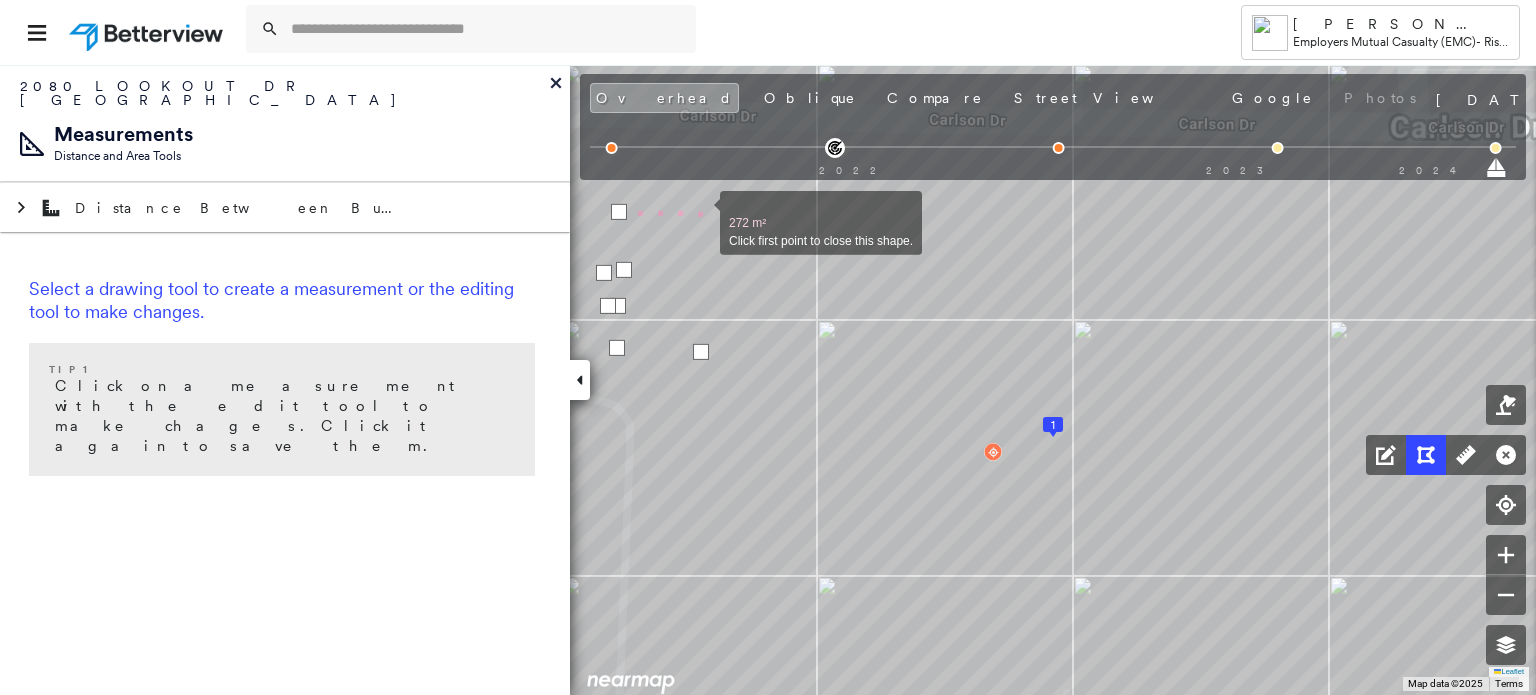 click at bounding box center [700, 212] 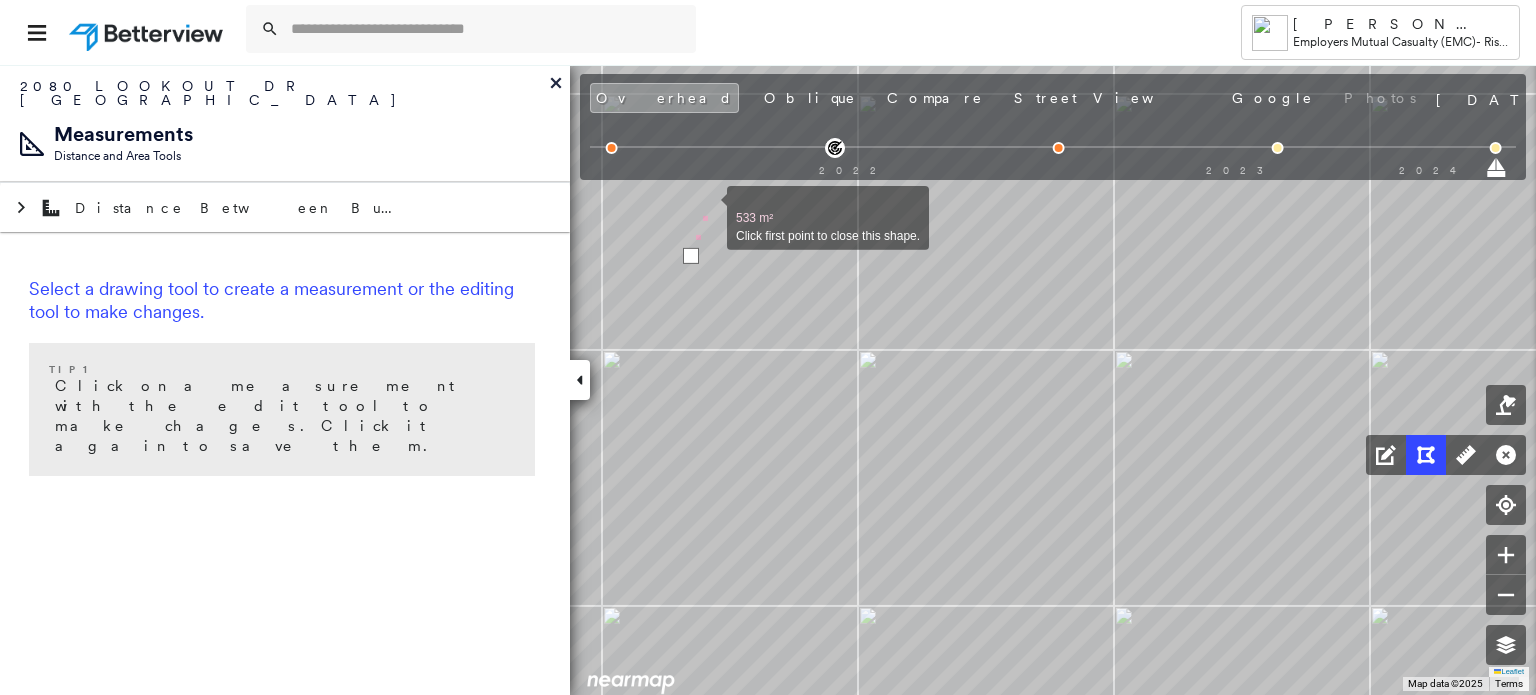 click at bounding box center [707, 207] 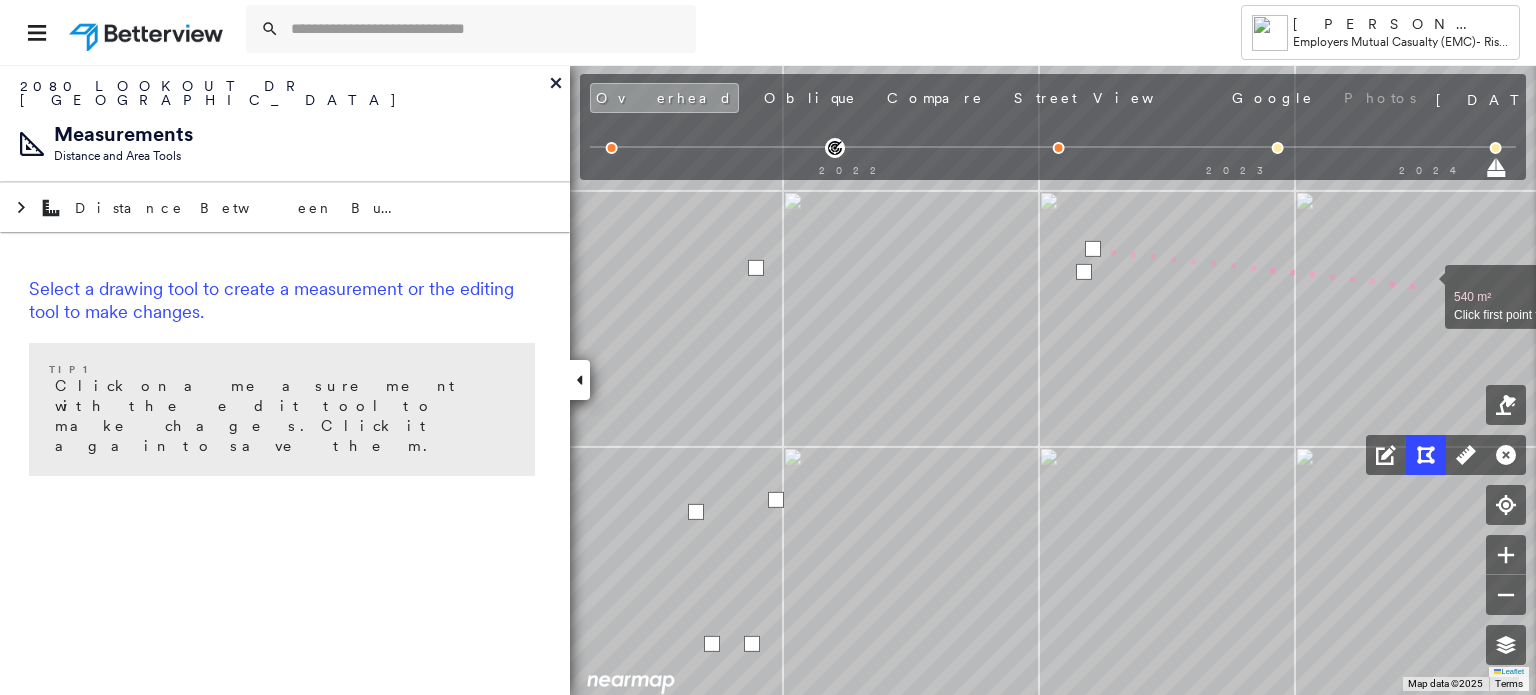 click at bounding box center [1425, 286] 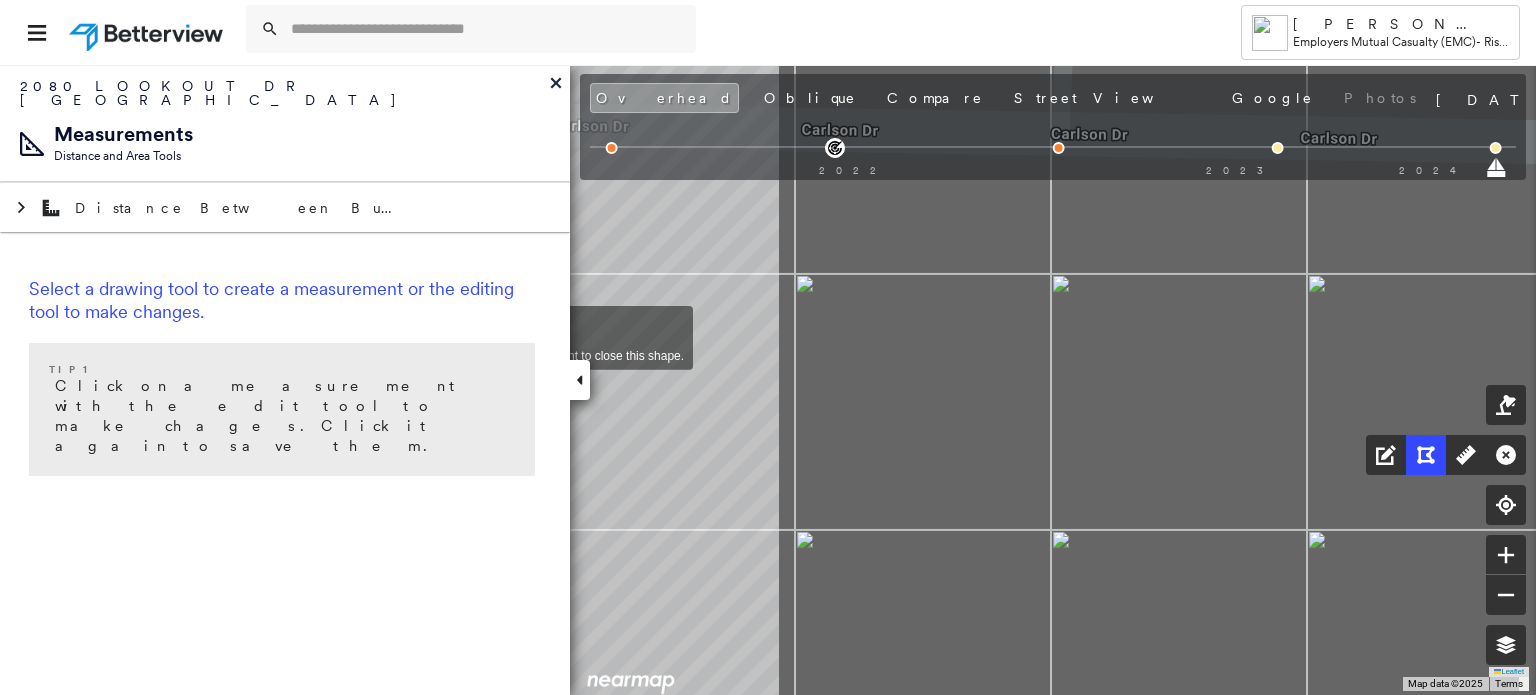 drag, startPoint x: 1384, startPoint y: 303, endPoint x: 474, endPoint y: 328, distance: 910.3433 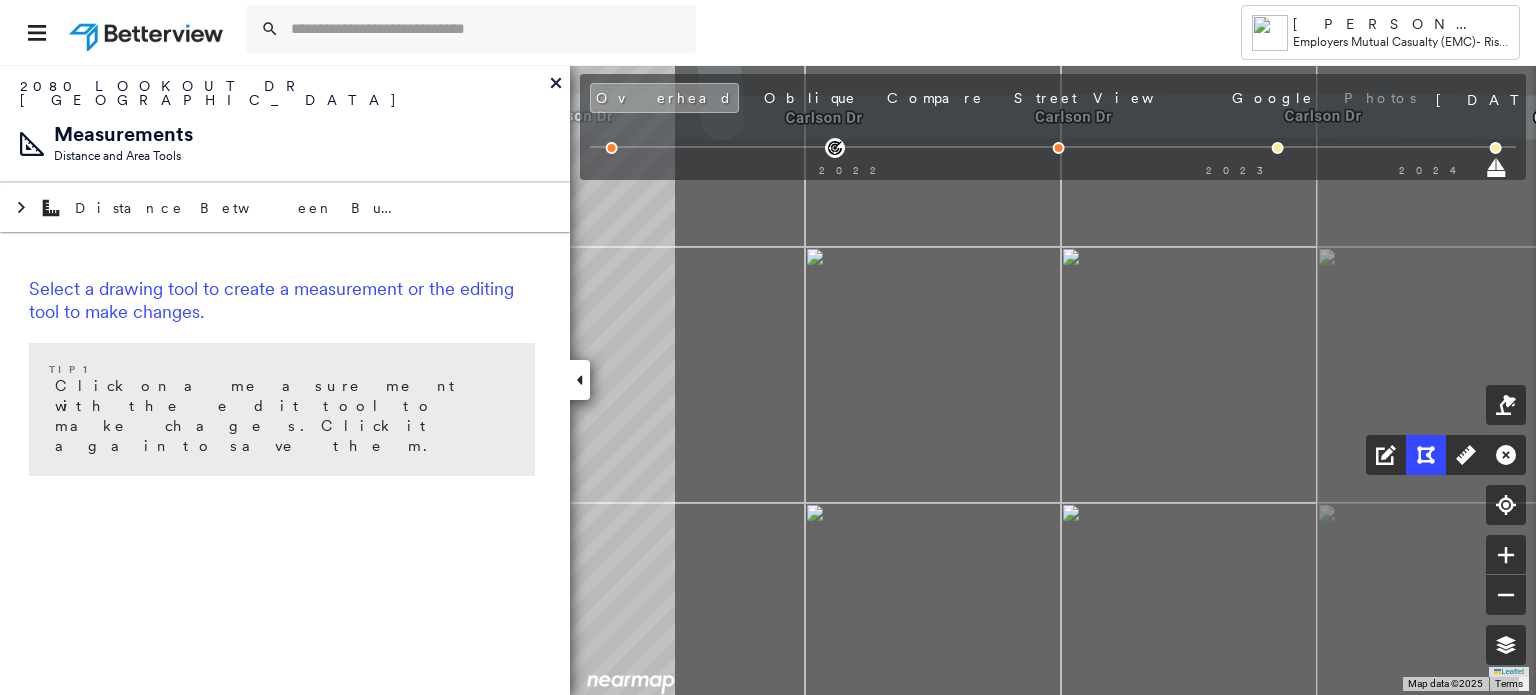 drag, startPoint x: 1347, startPoint y: 367, endPoint x: 380, endPoint y: 329, distance: 967.74634 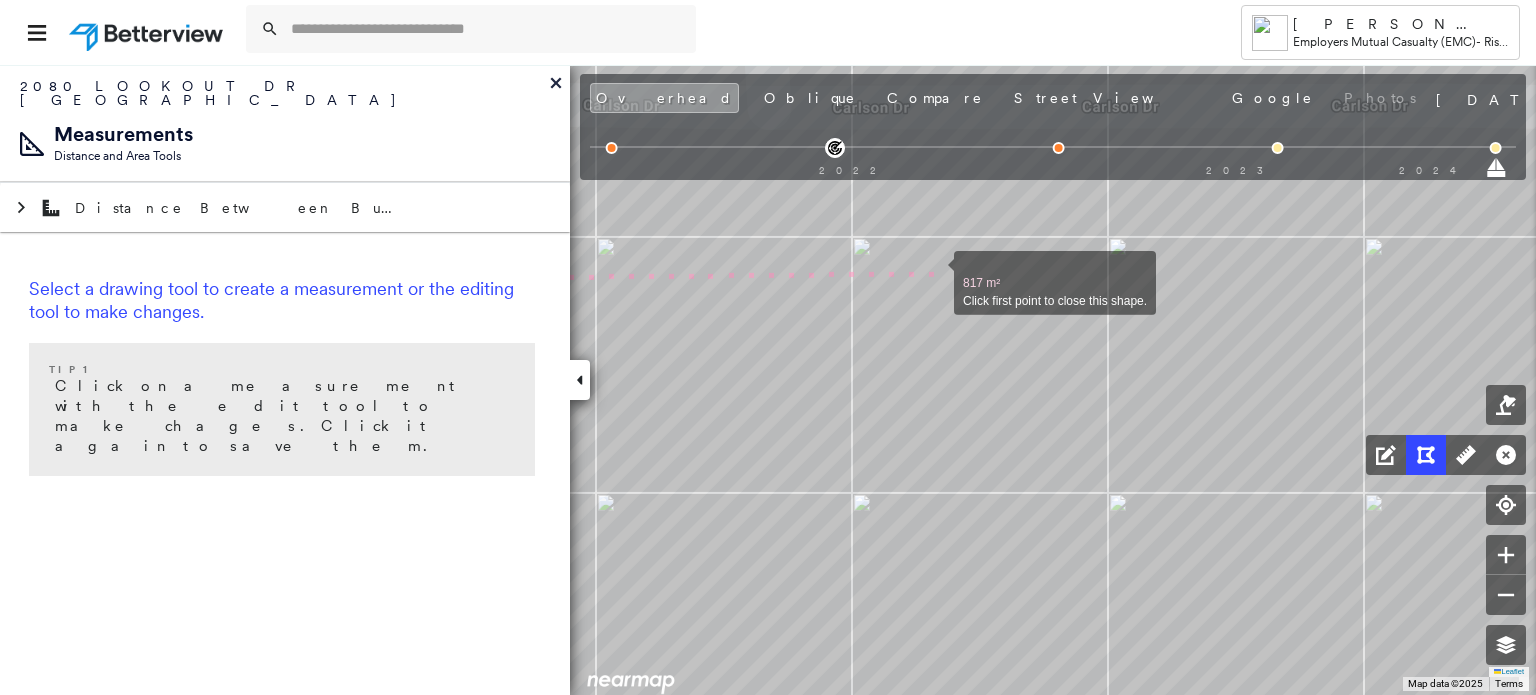 click at bounding box center (934, 272) 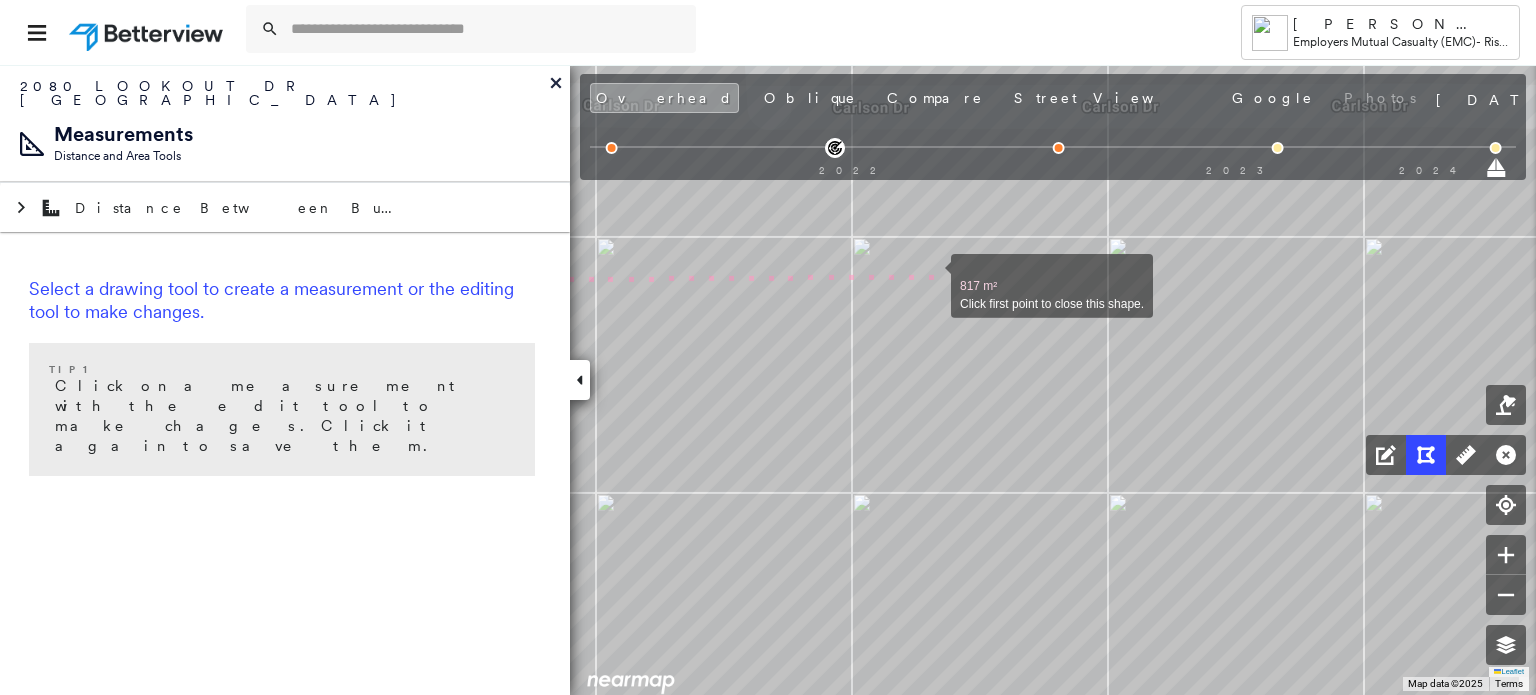 click at bounding box center [931, 275] 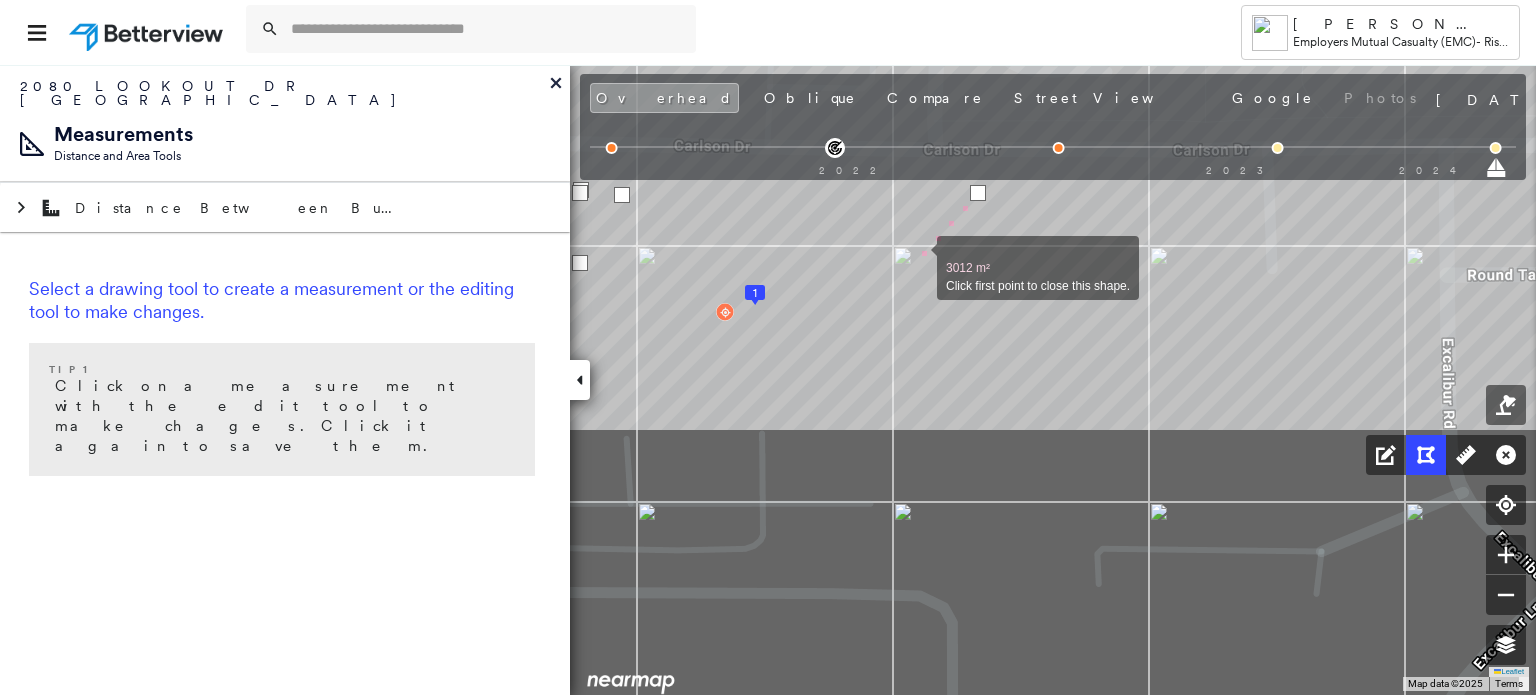 drag, startPoint x: 864, startPoint y: 585, endPoint x: 917, endPoint y: 257, distance: 332.25443 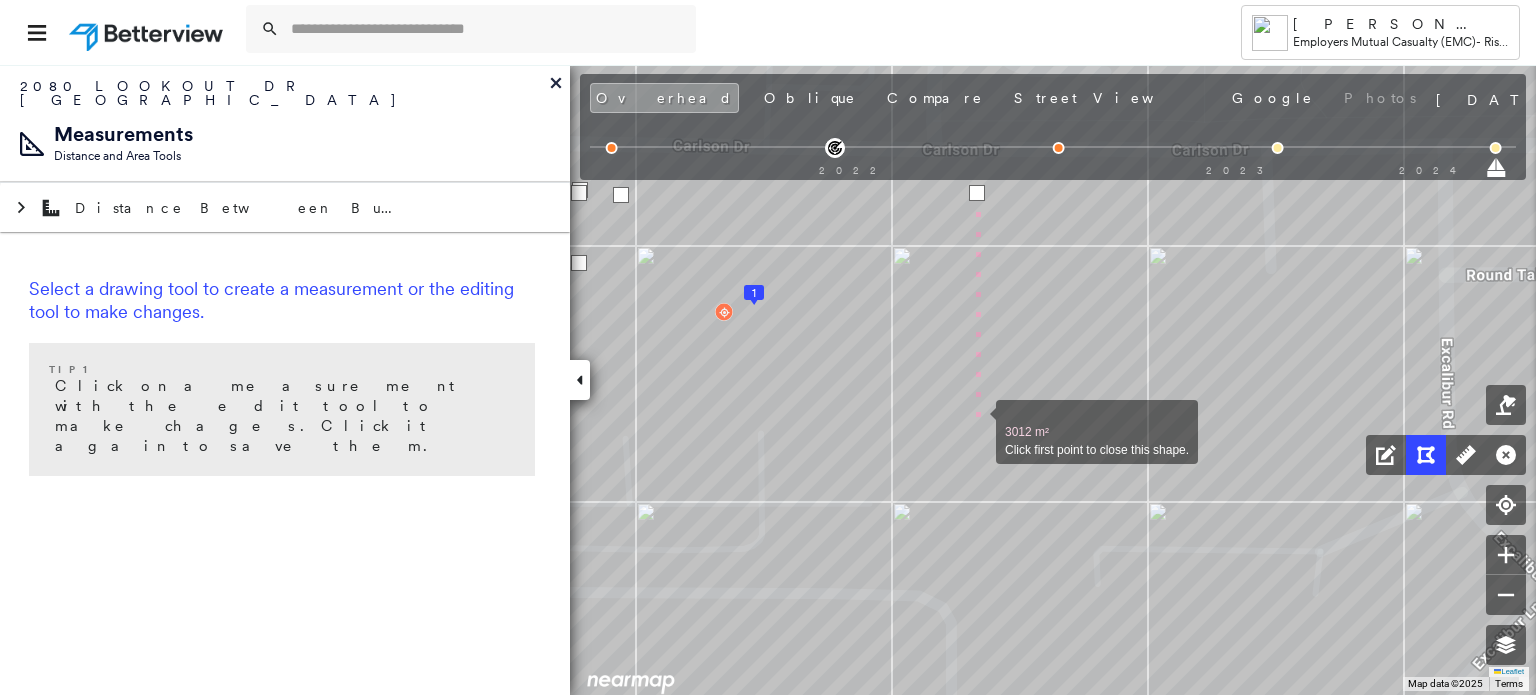 click at bounding box center (976, 421) 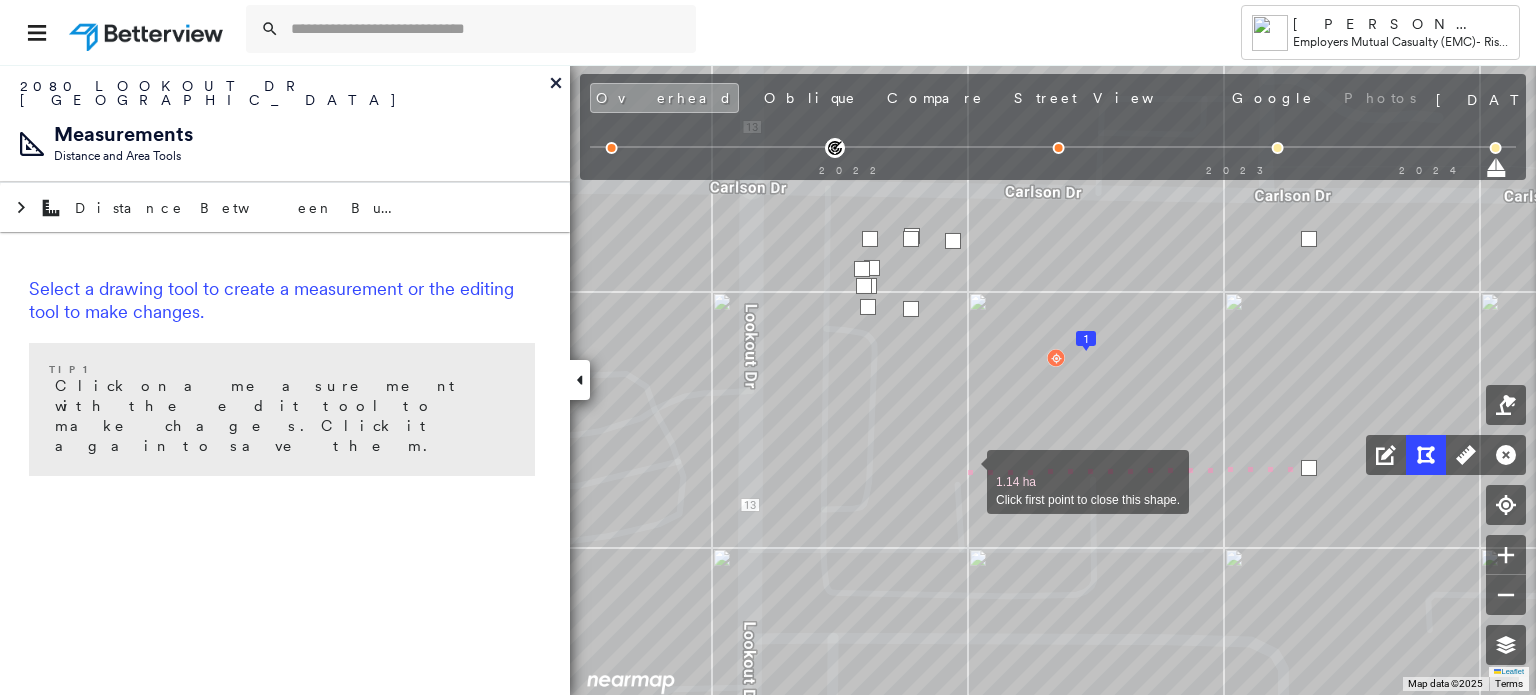 drag, startPoint x: 634, startPoint y: 425, endPoint x: 967, endPoint y: 471, distance: 336.16217 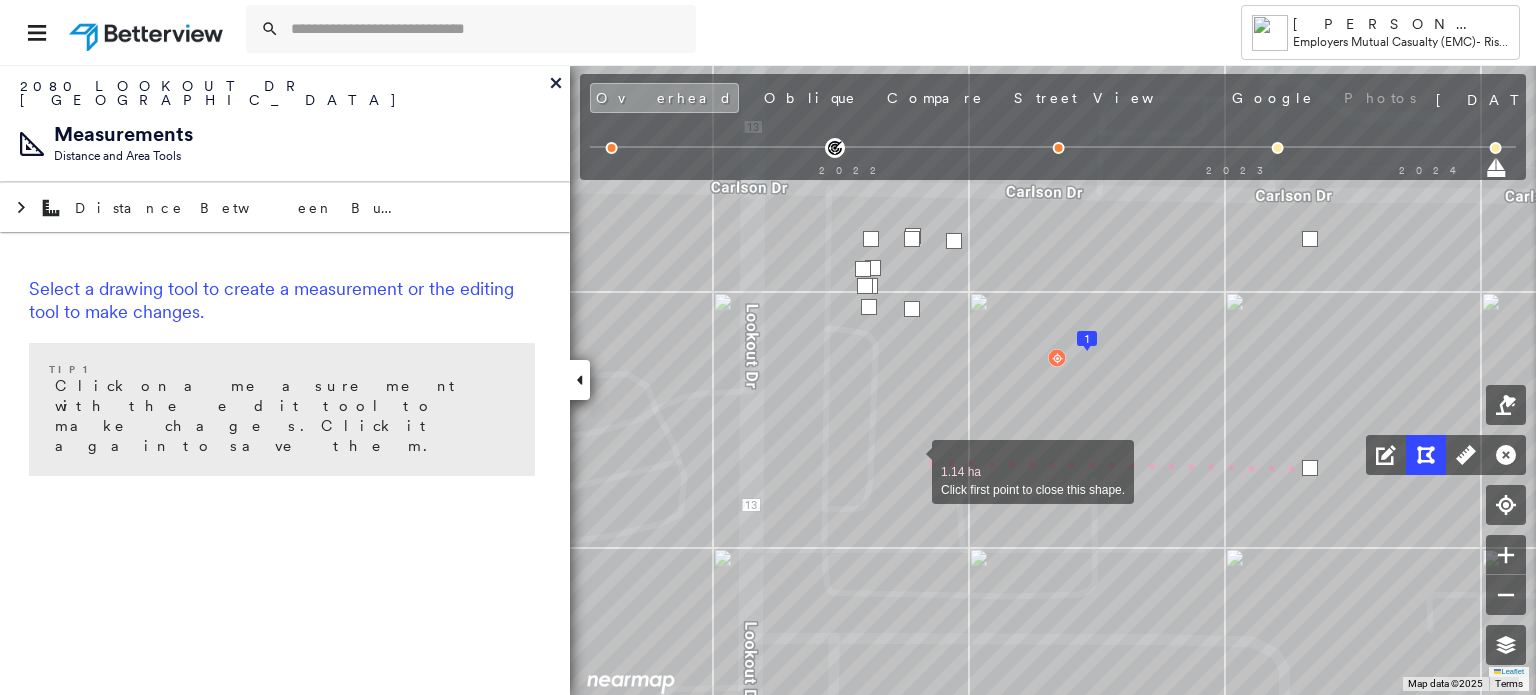 click at bounding box center (912, 461) 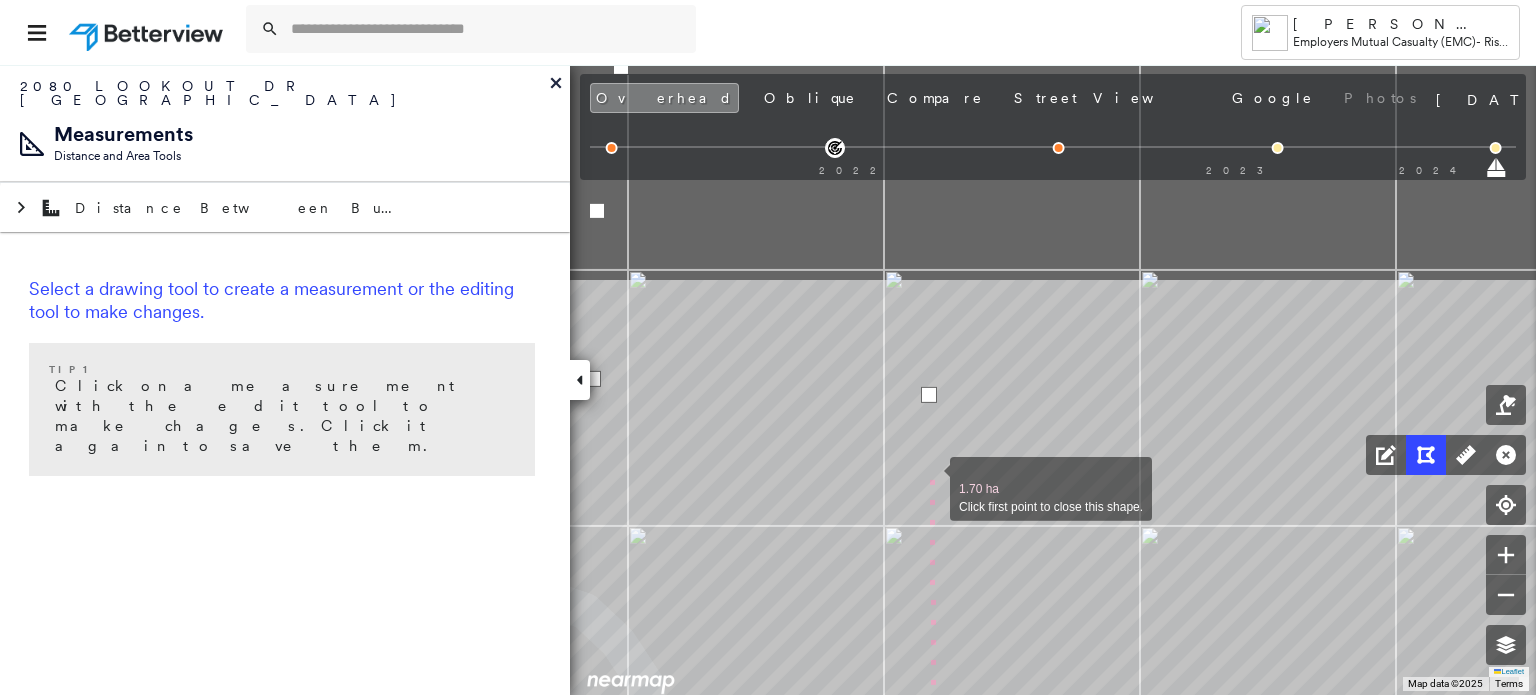 drag, startPoint x: 916, startPoint y: 196, endPoint x: 930, endPoint y: 475, distance: 279.35104 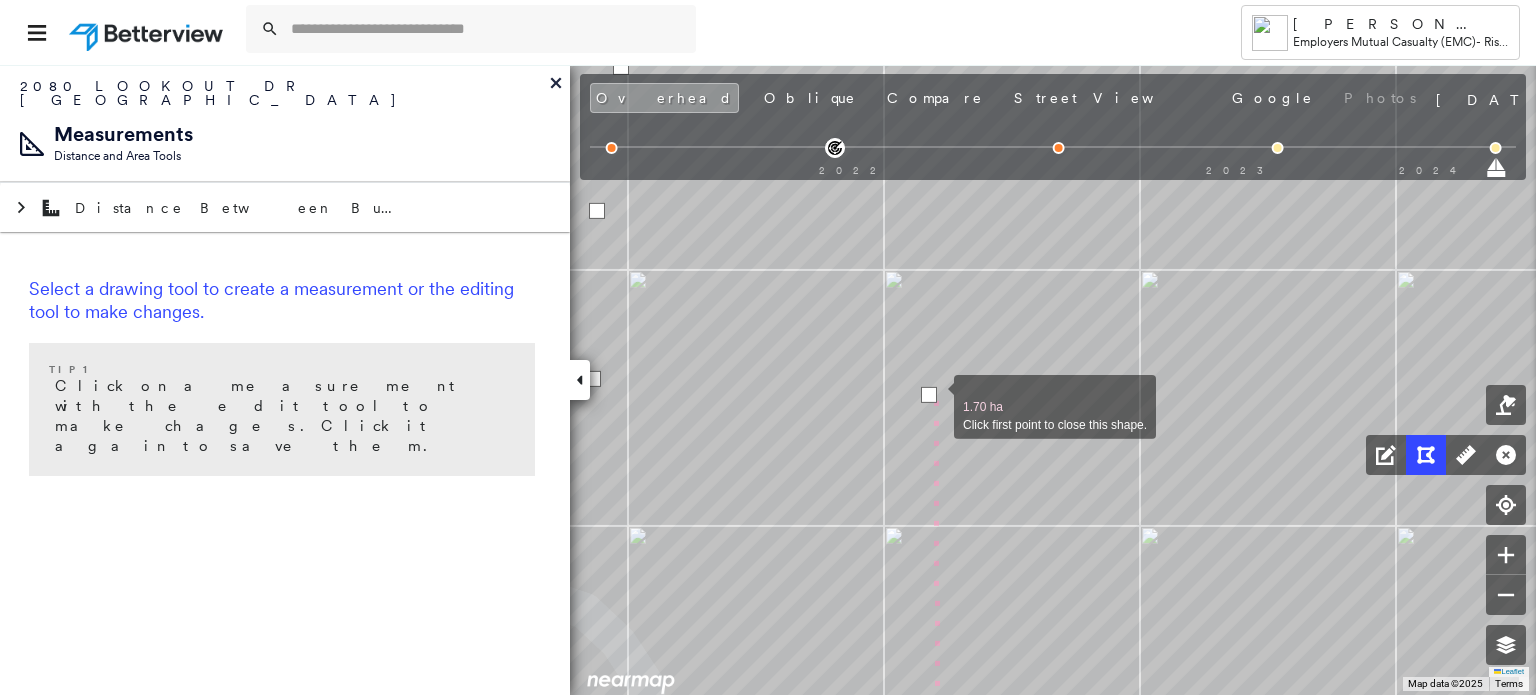 click at bounding box center (929, 395) 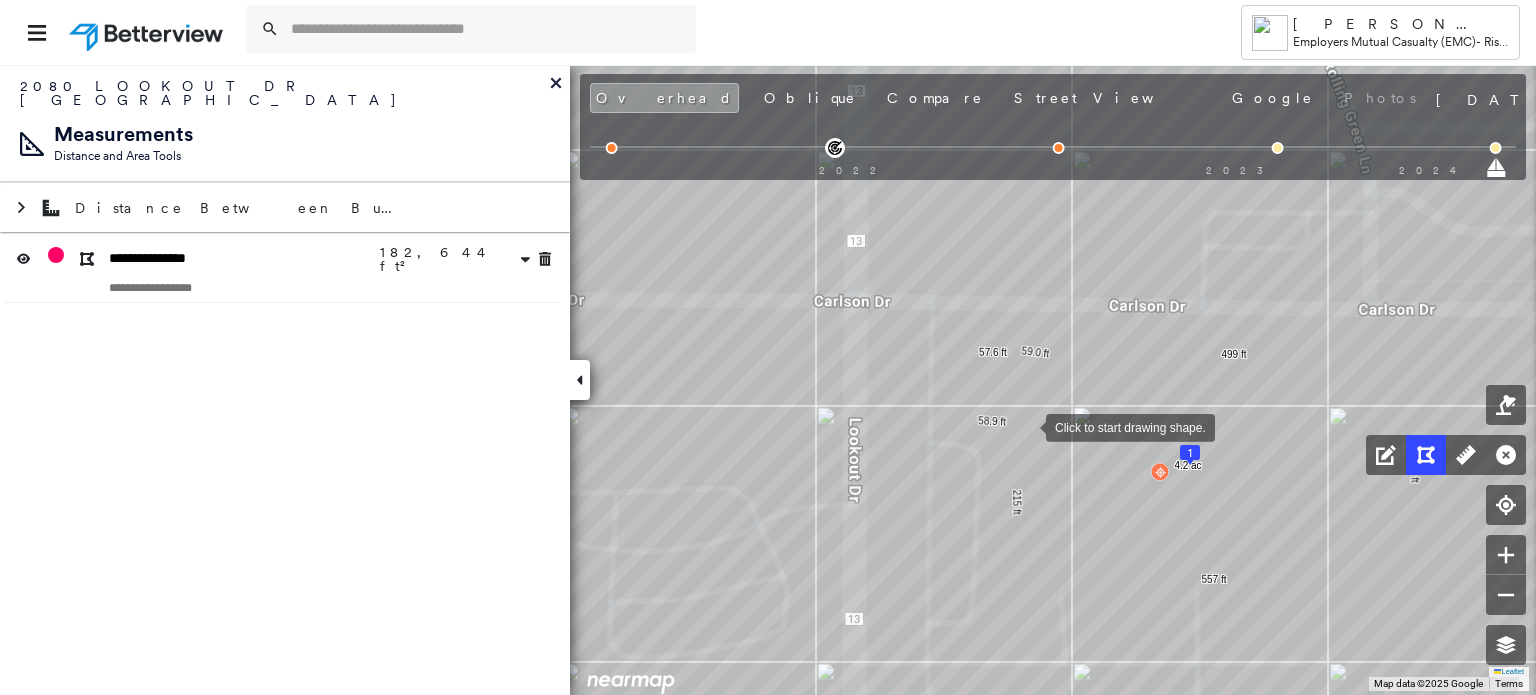 click at bounding box center [1026, 426] 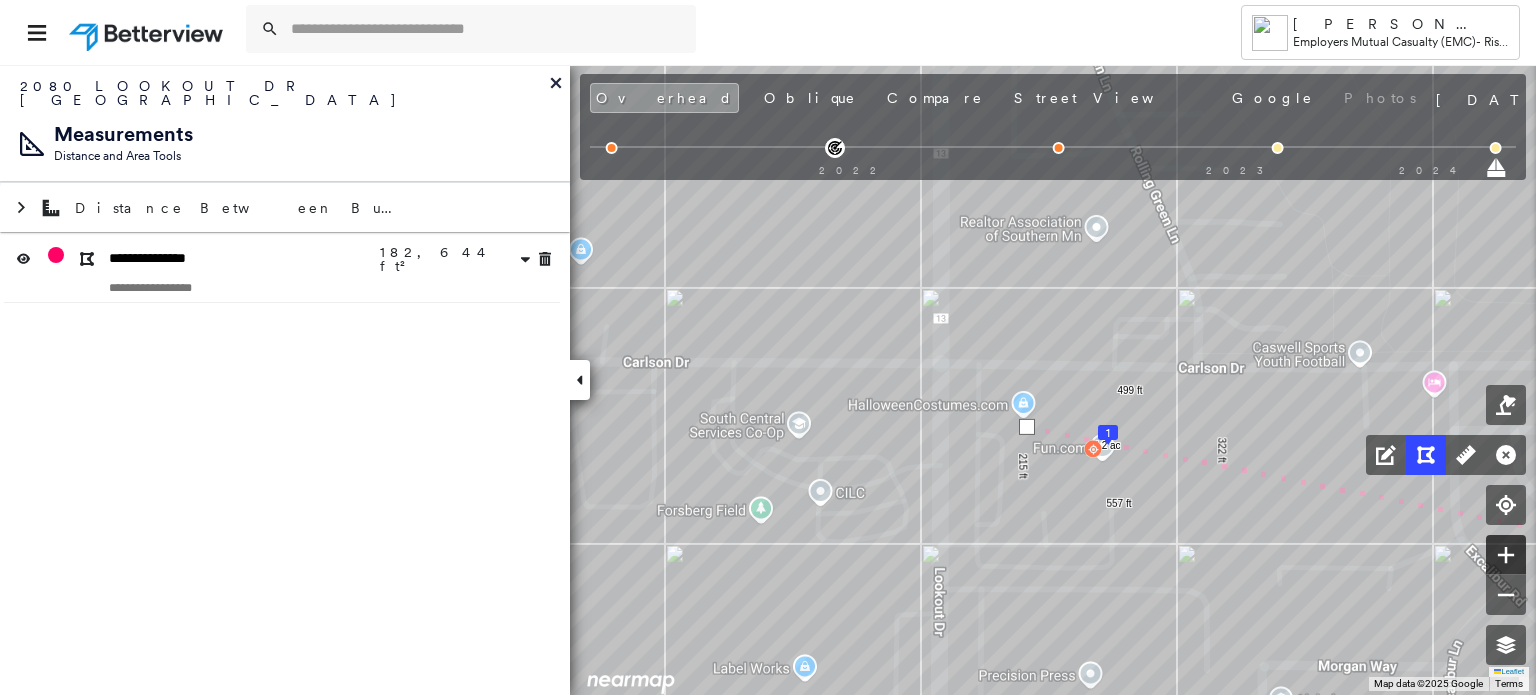 click 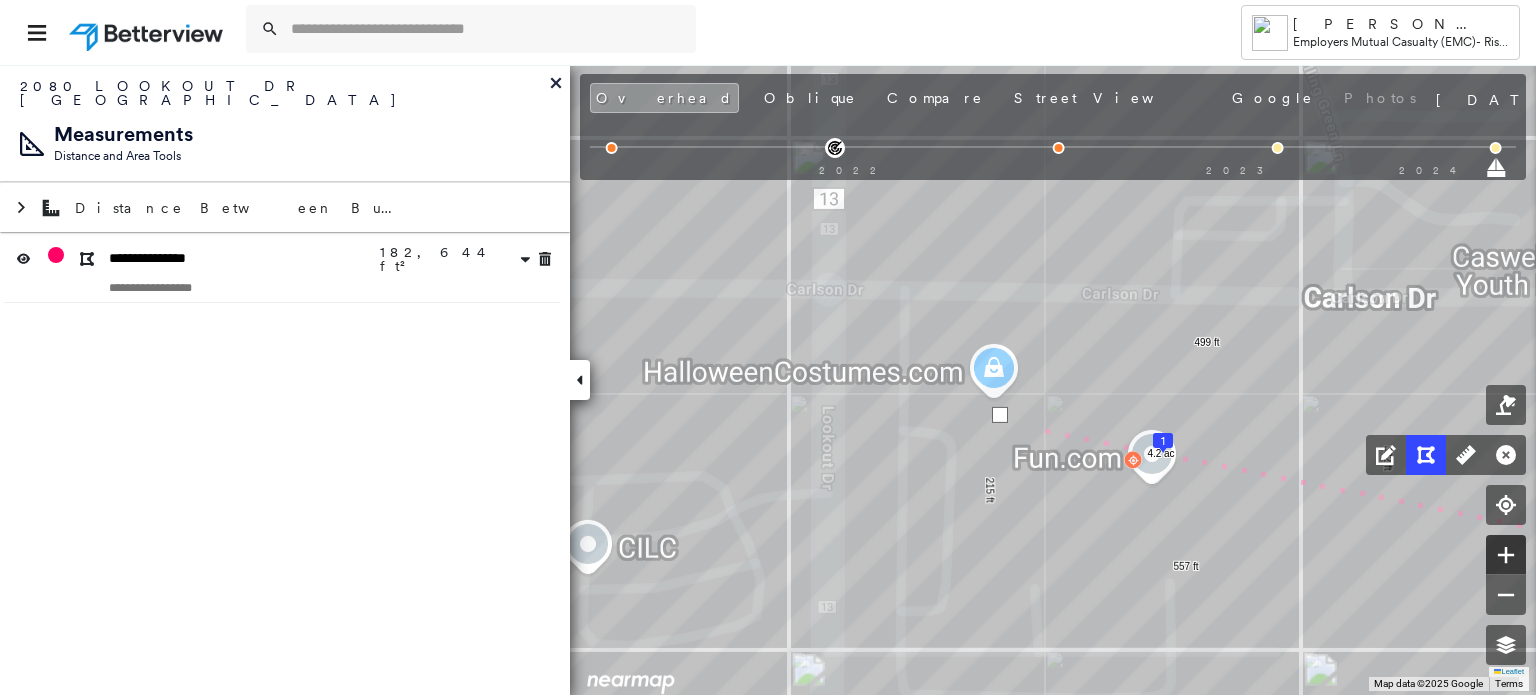 click 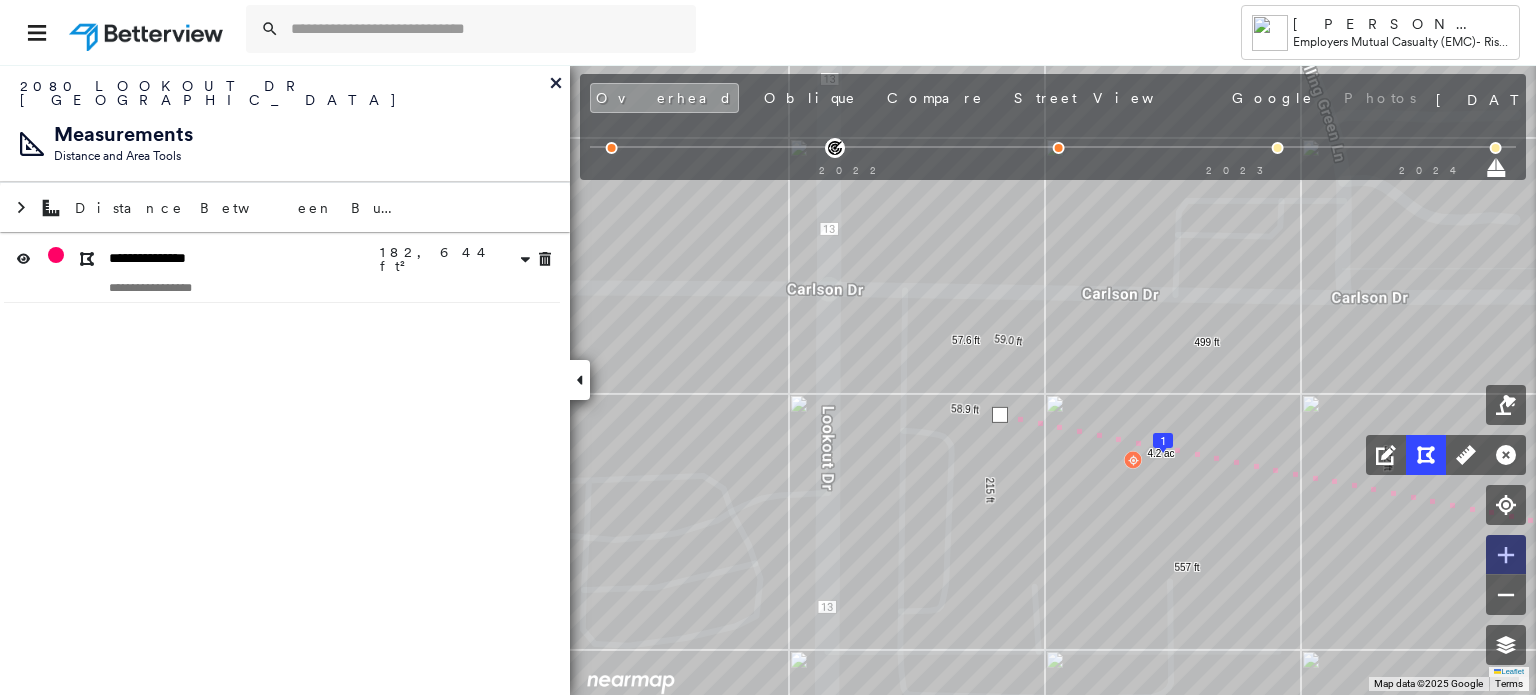 click 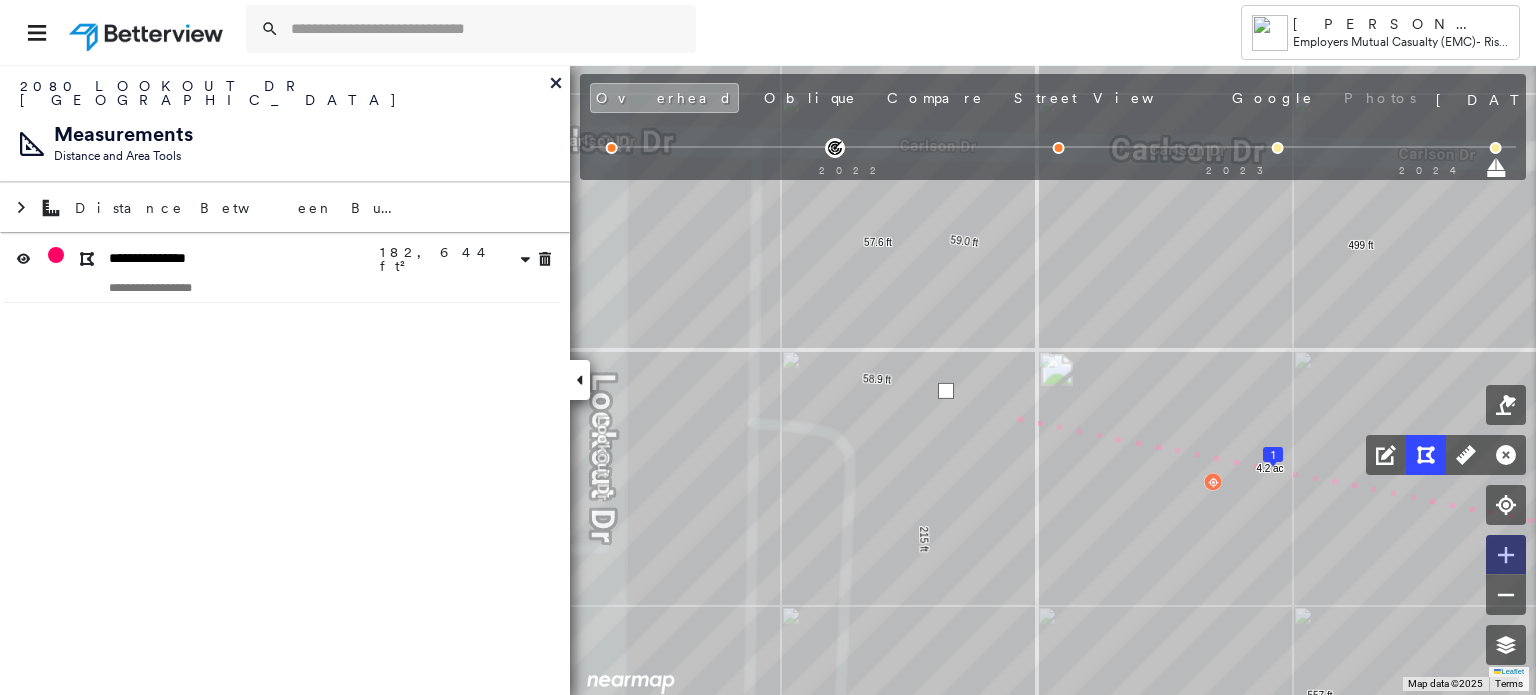 click 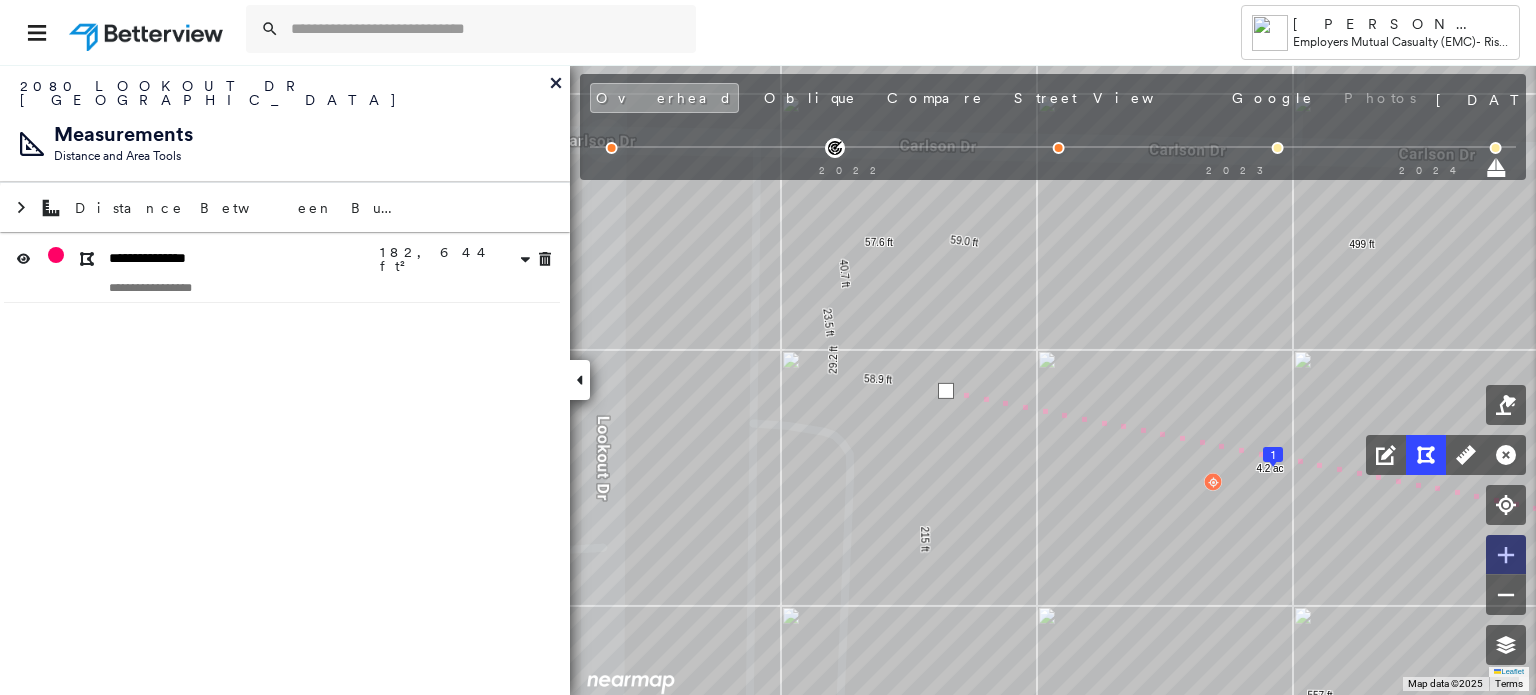 click 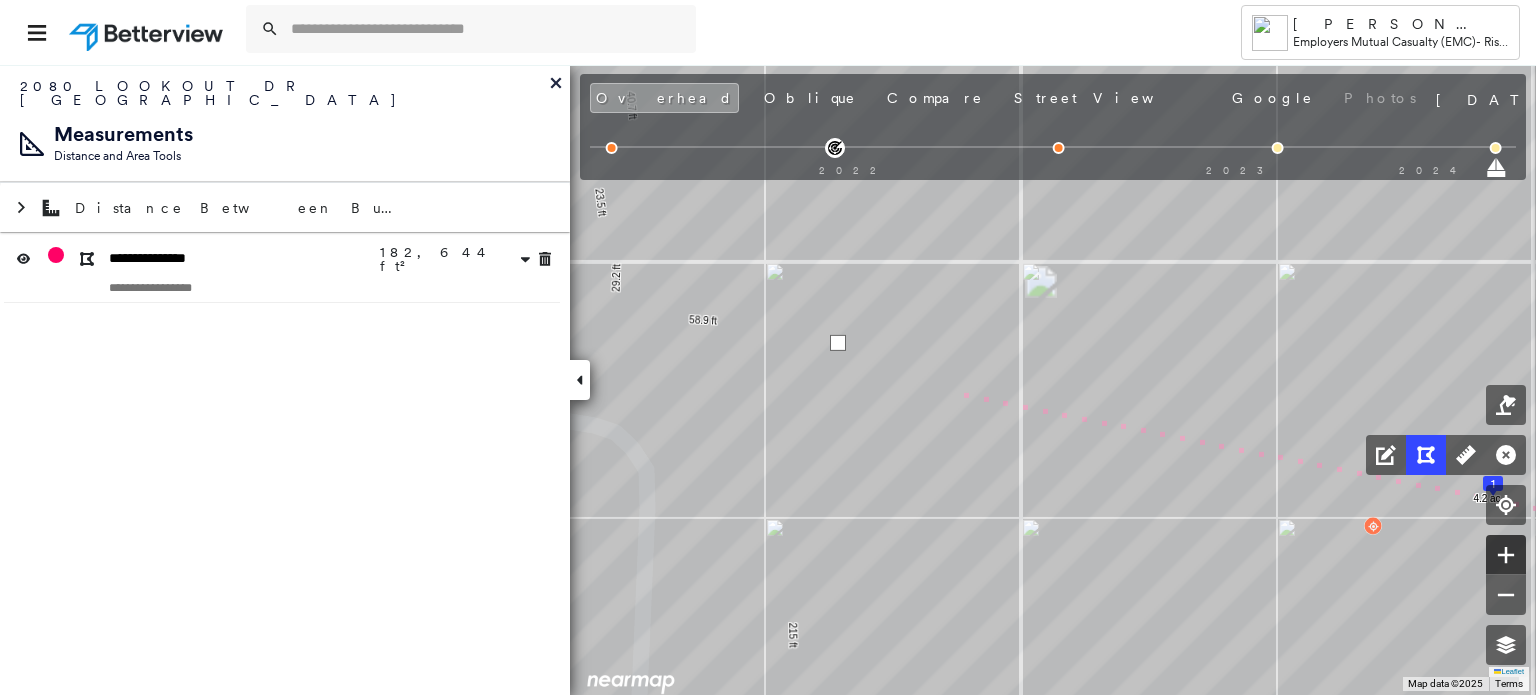 click 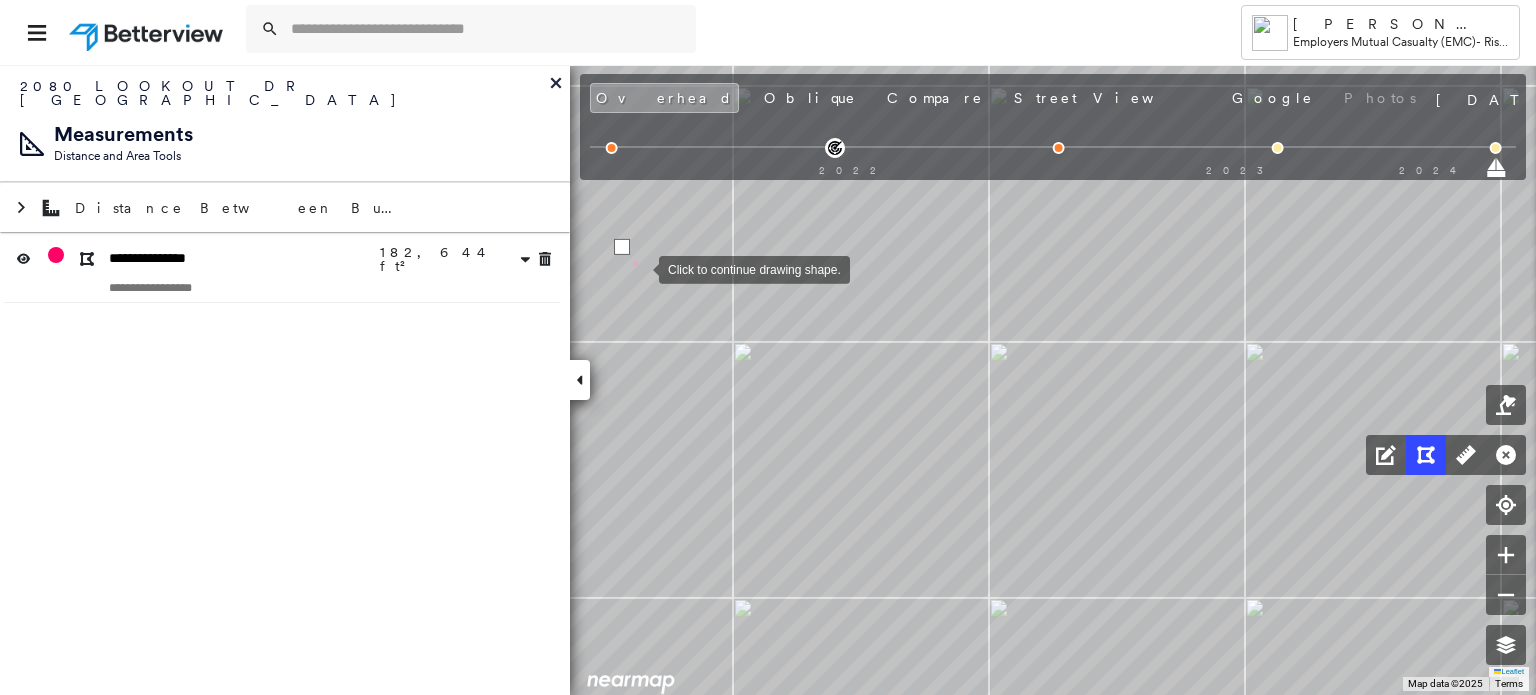 type 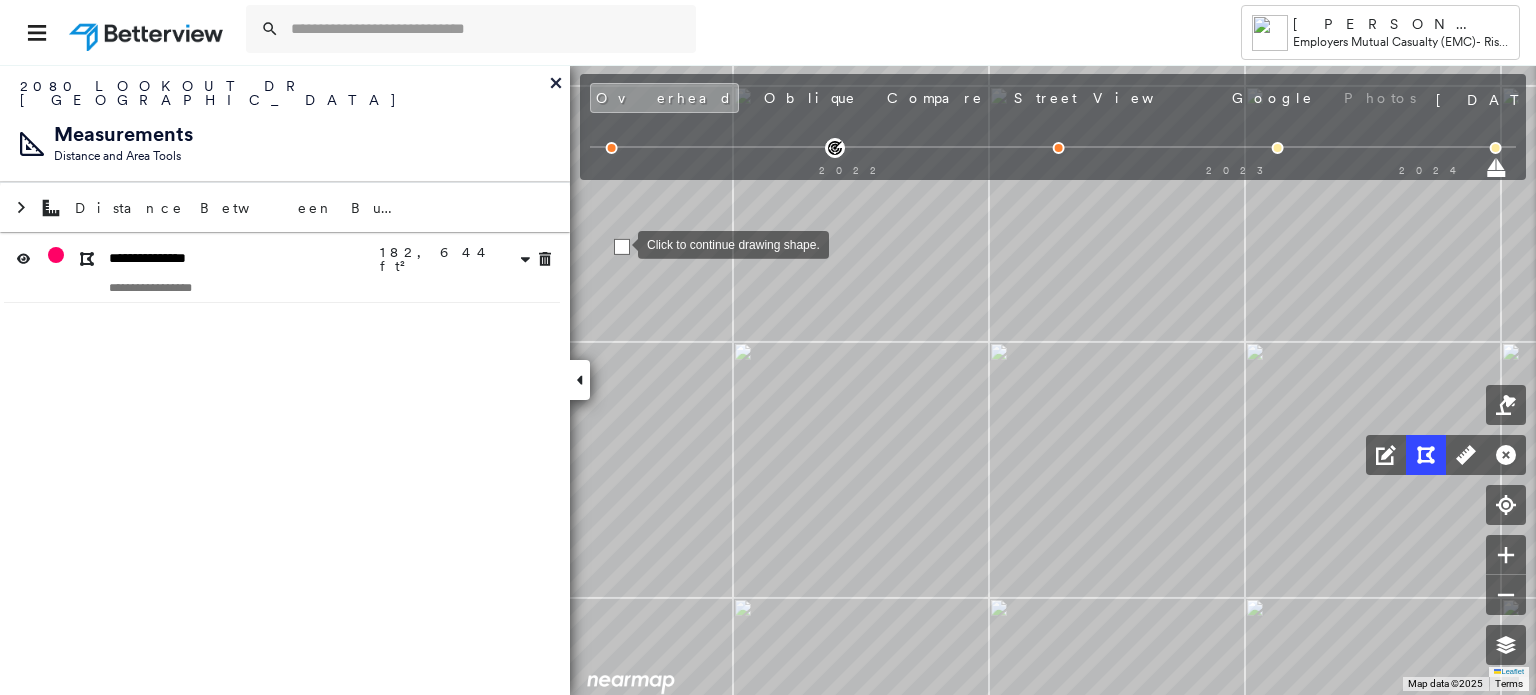 click at bounding box center (622, 247) 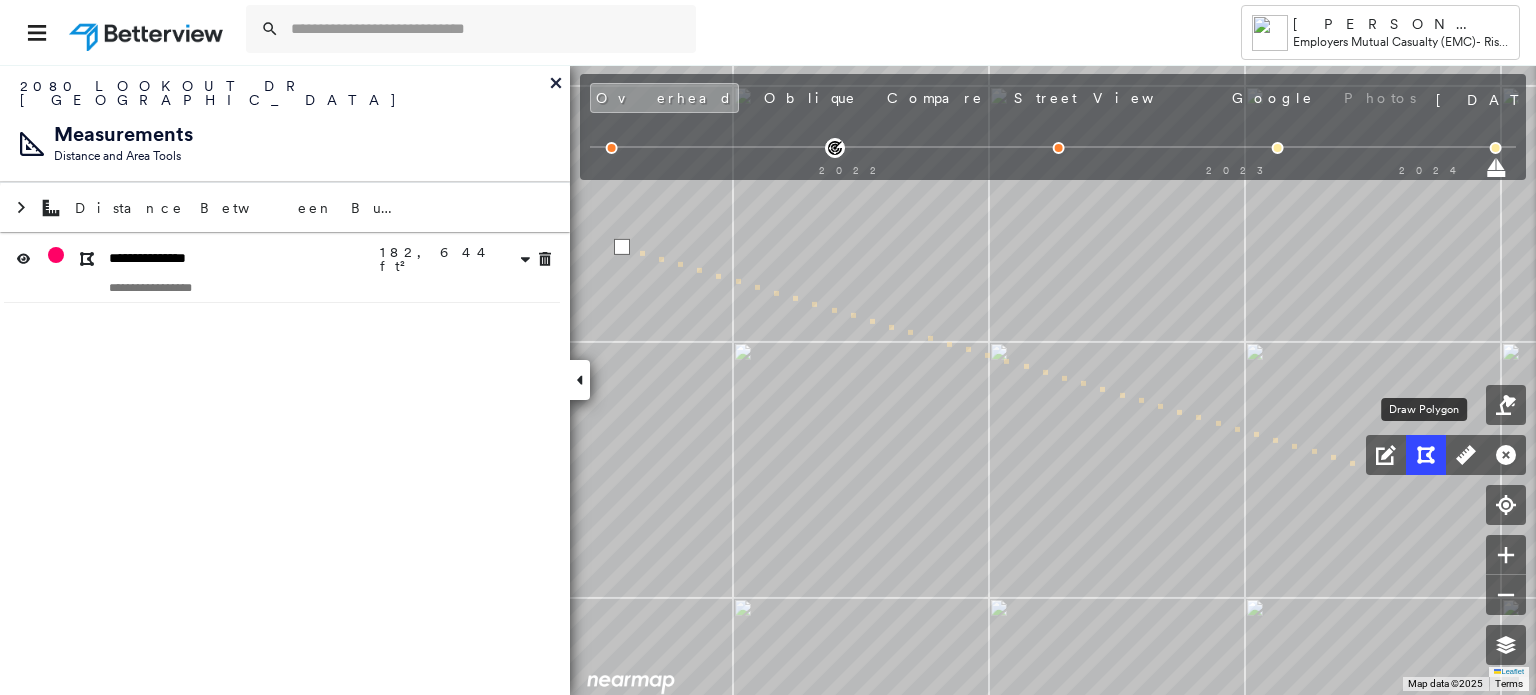 click 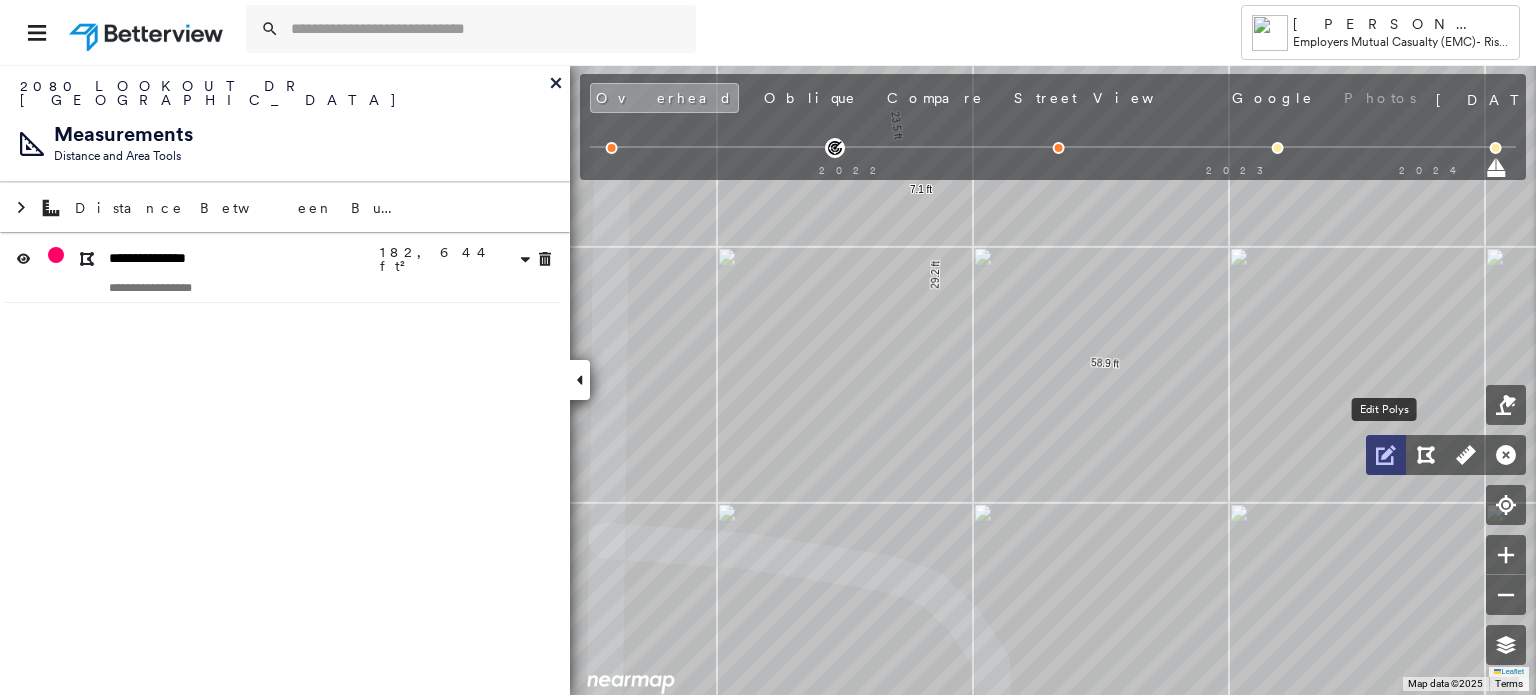 click 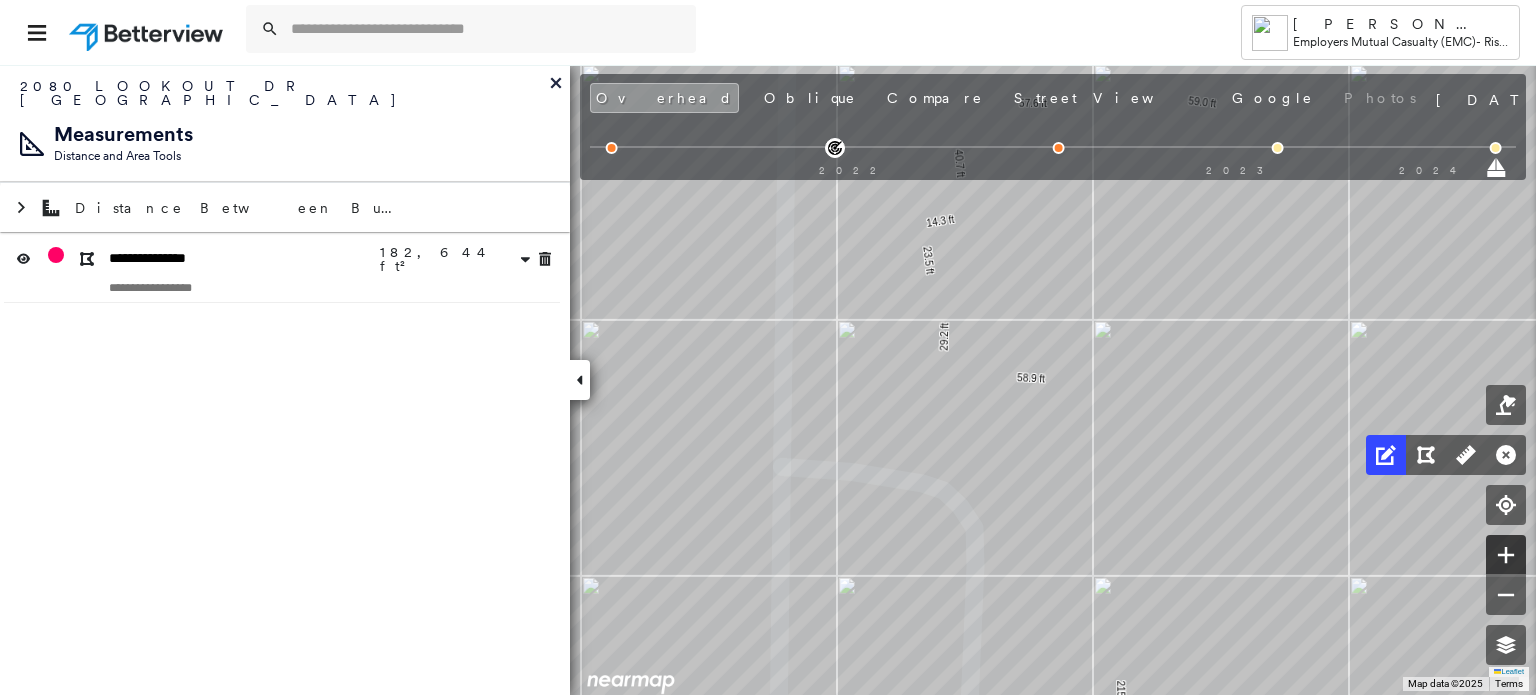 click at bounding box center [1506, 555] 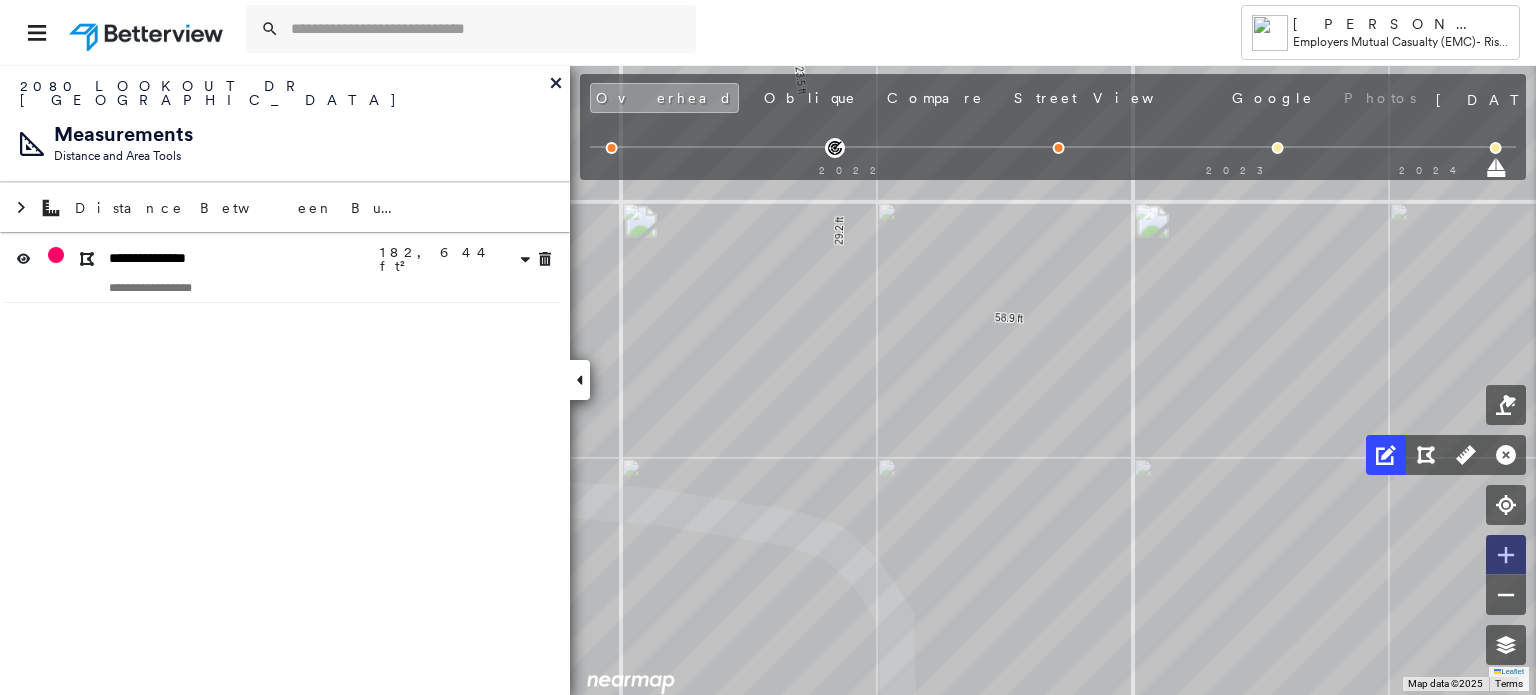 click at bounding box center [1506, 555] 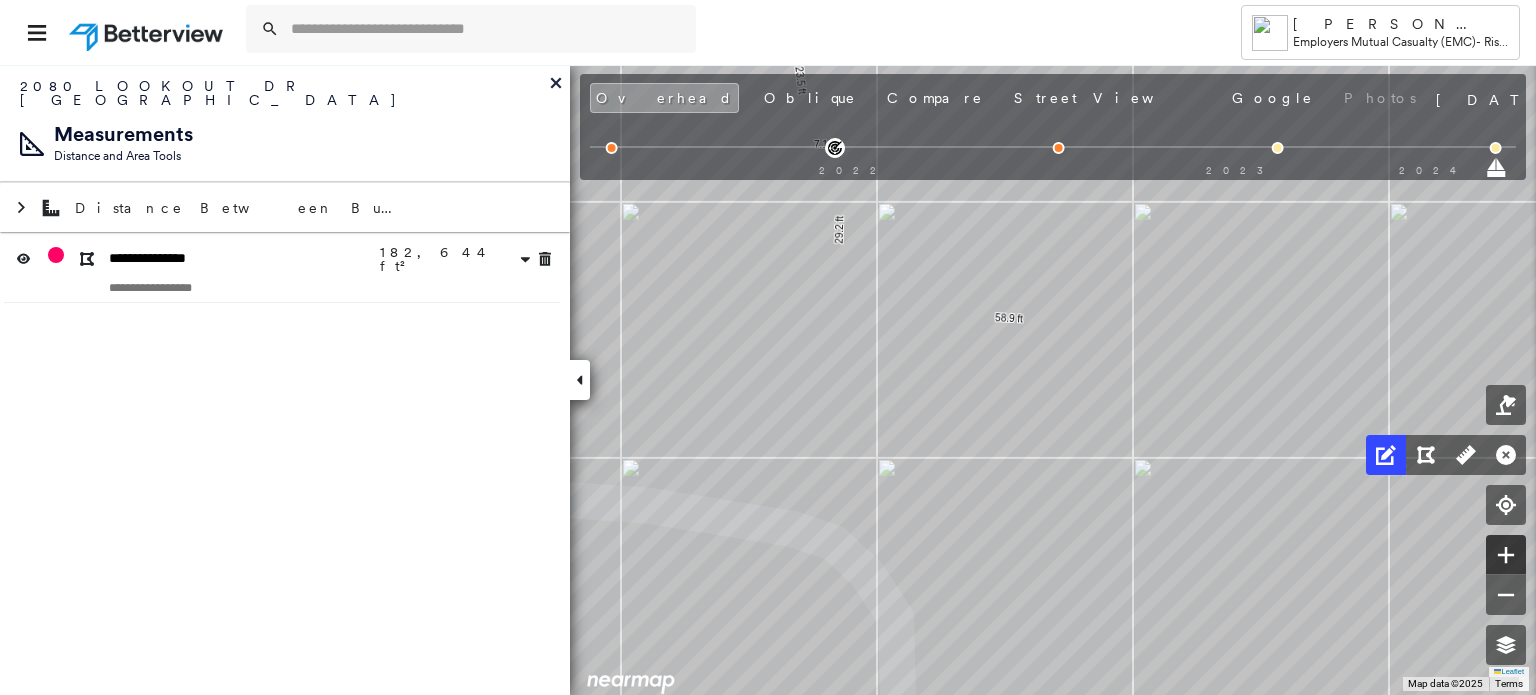 click at bounding box center [1506, 555] 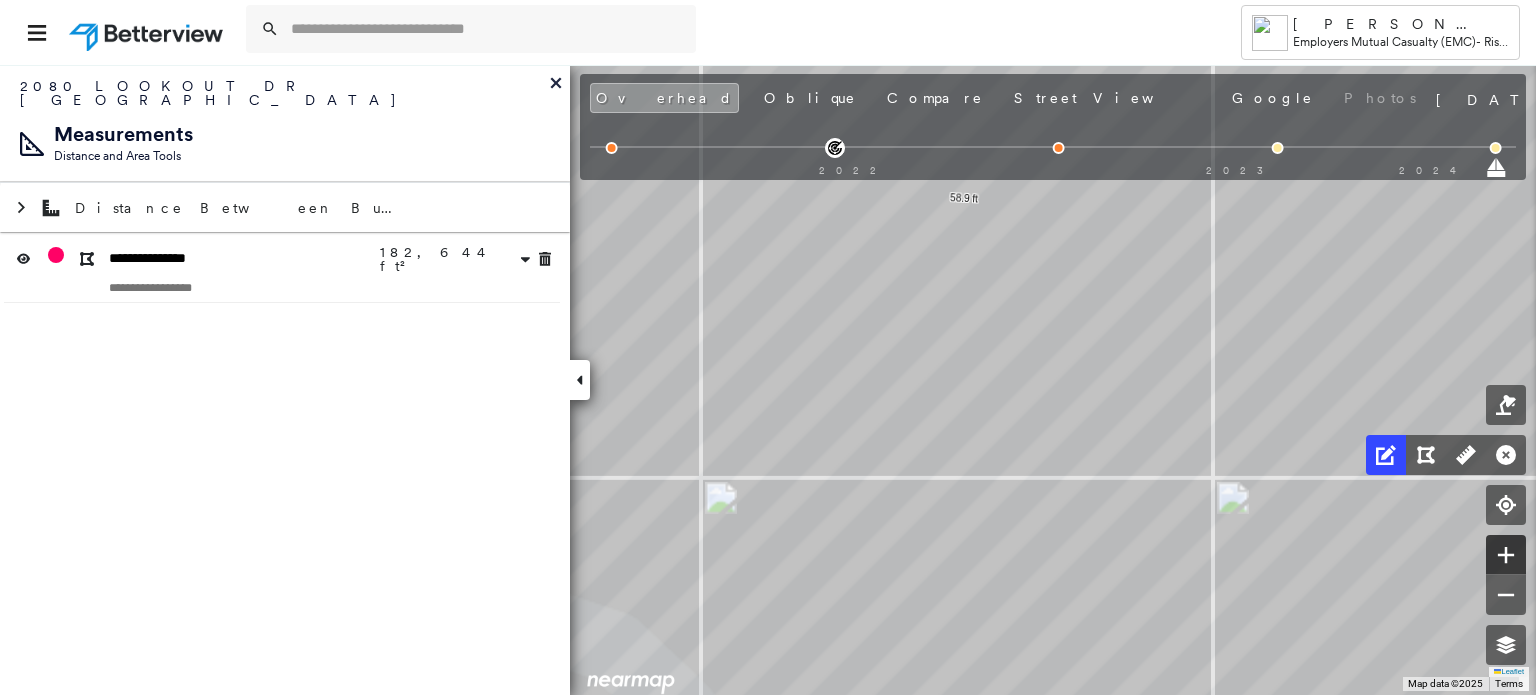 click at bounding box center [1506, 555] 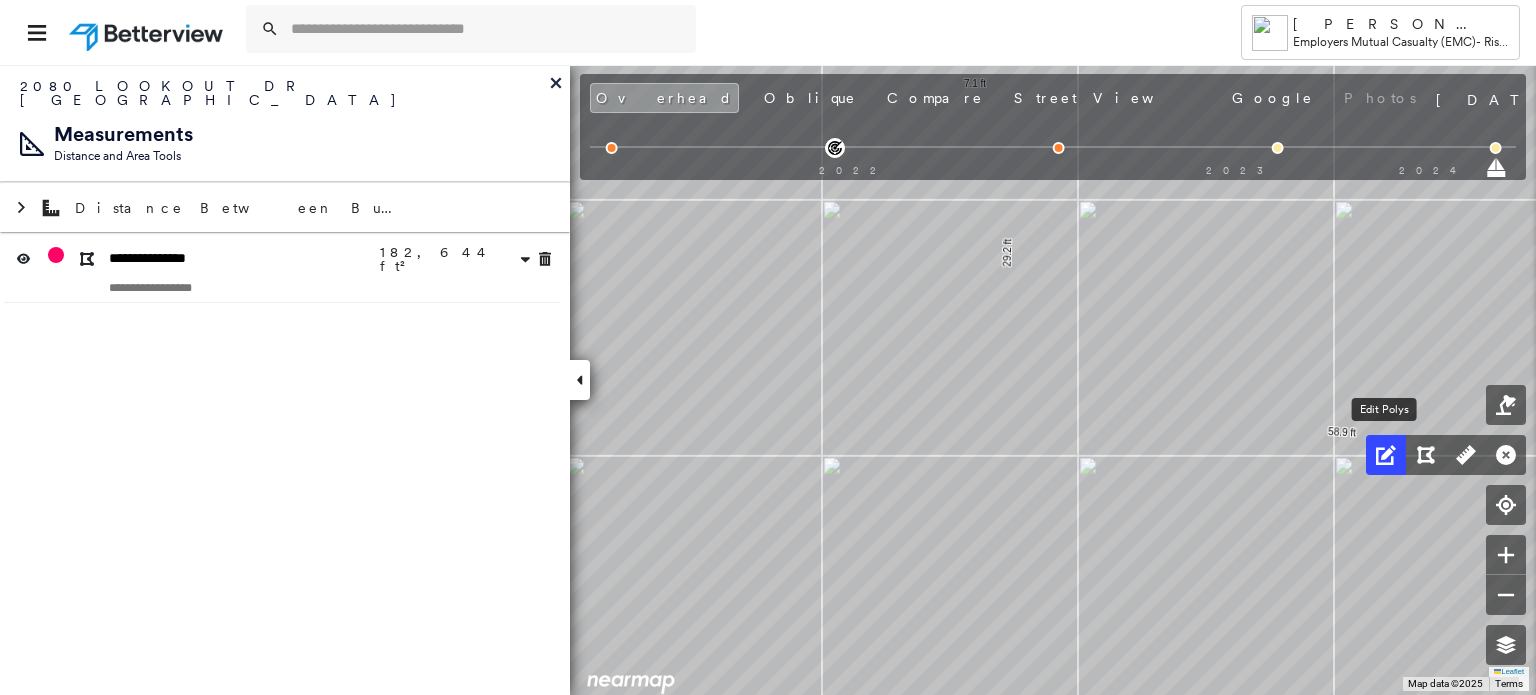 click at bounding box center [1386, 455] 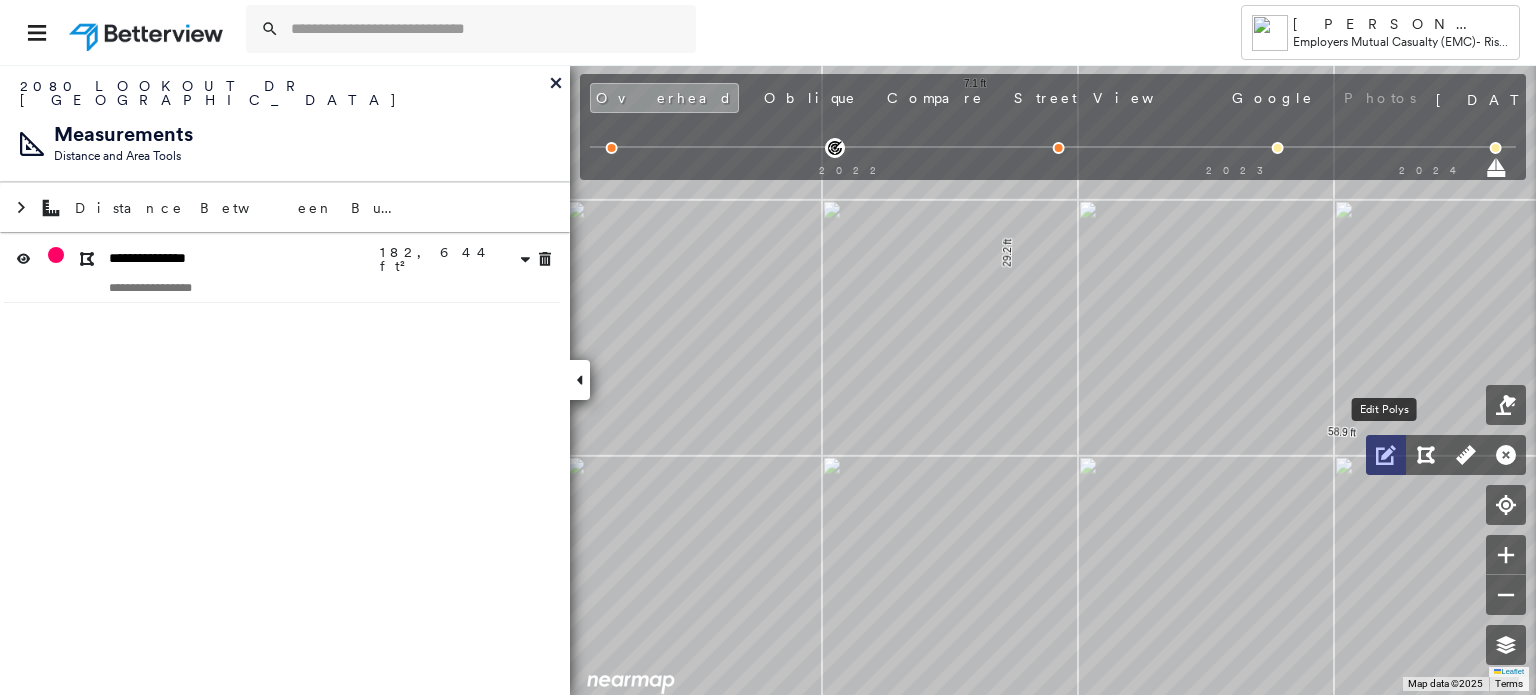 click 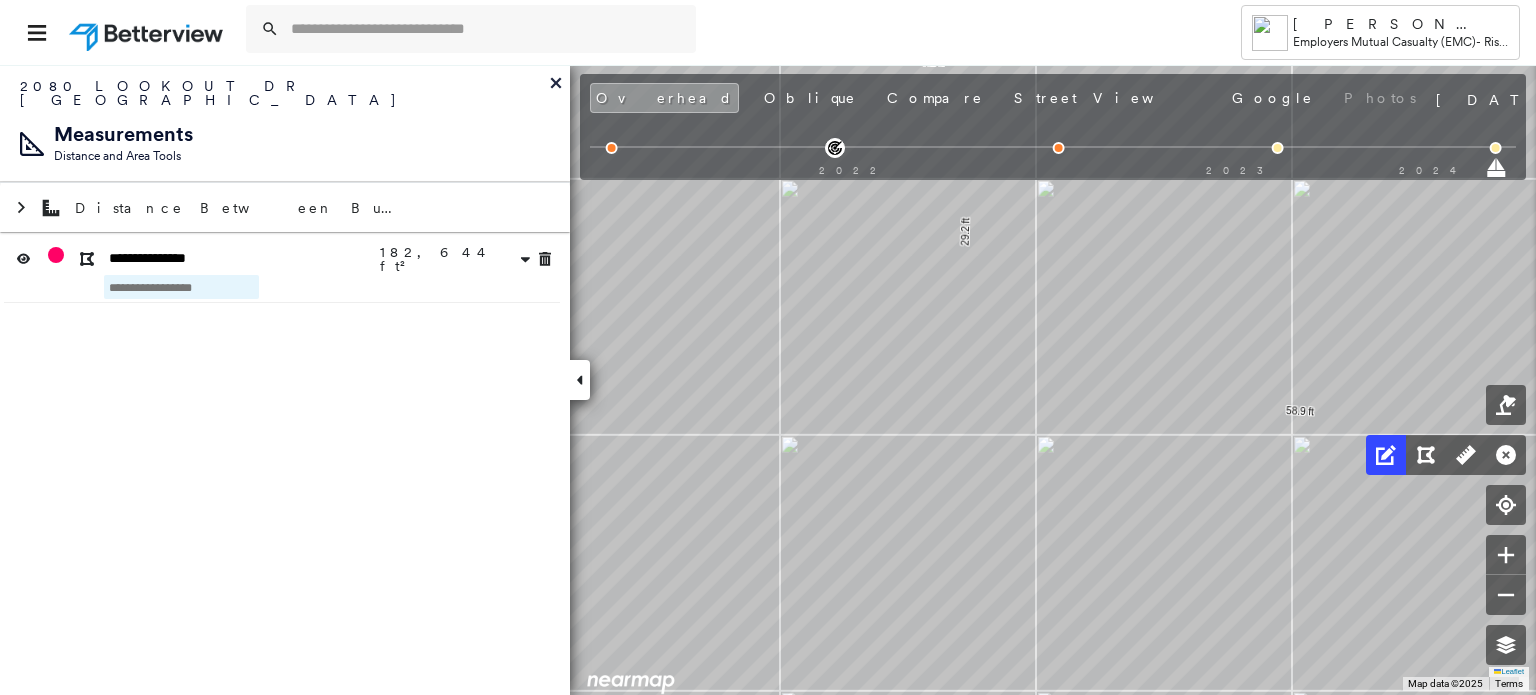 click at bounding box center (181, 287) 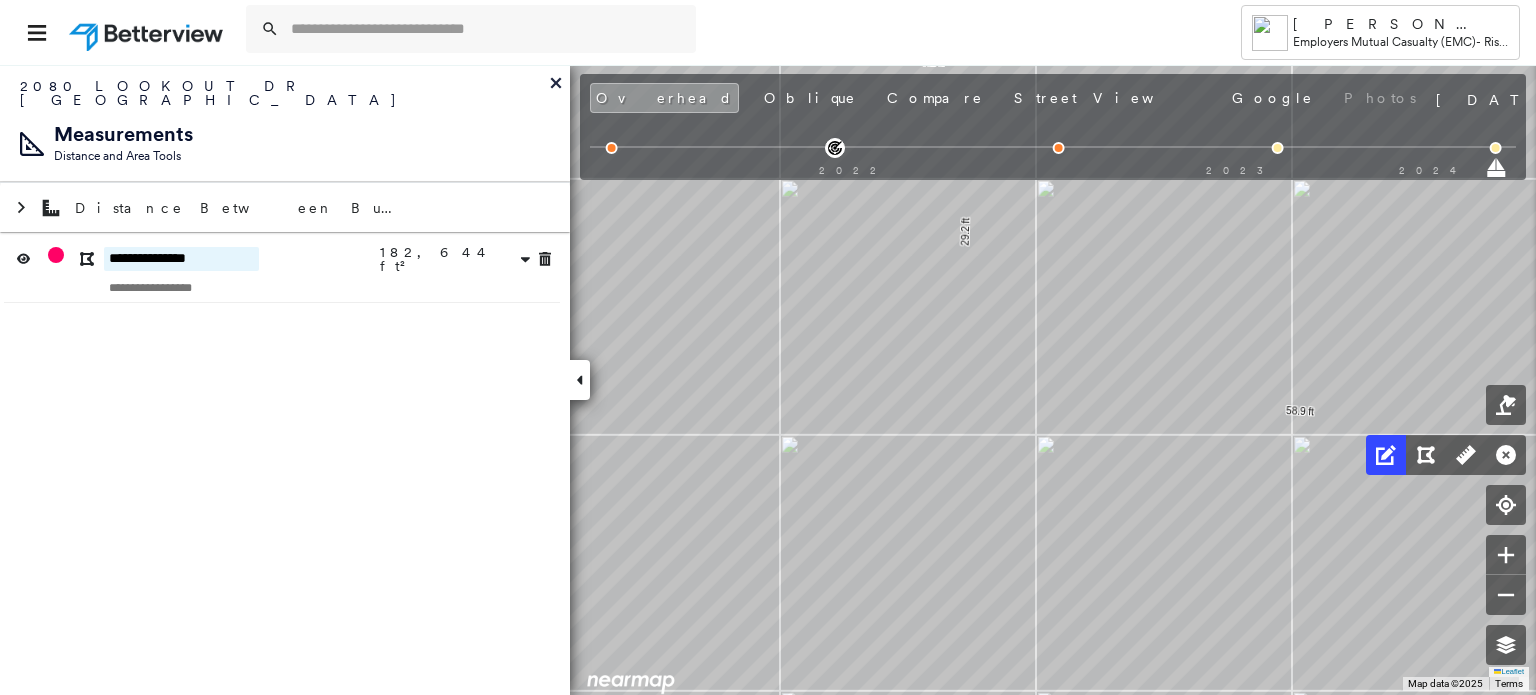 drag, startPoint x: 233, startPoint y: 234, endPoint x: 244, endPoint y: 247, distance: 17.029387 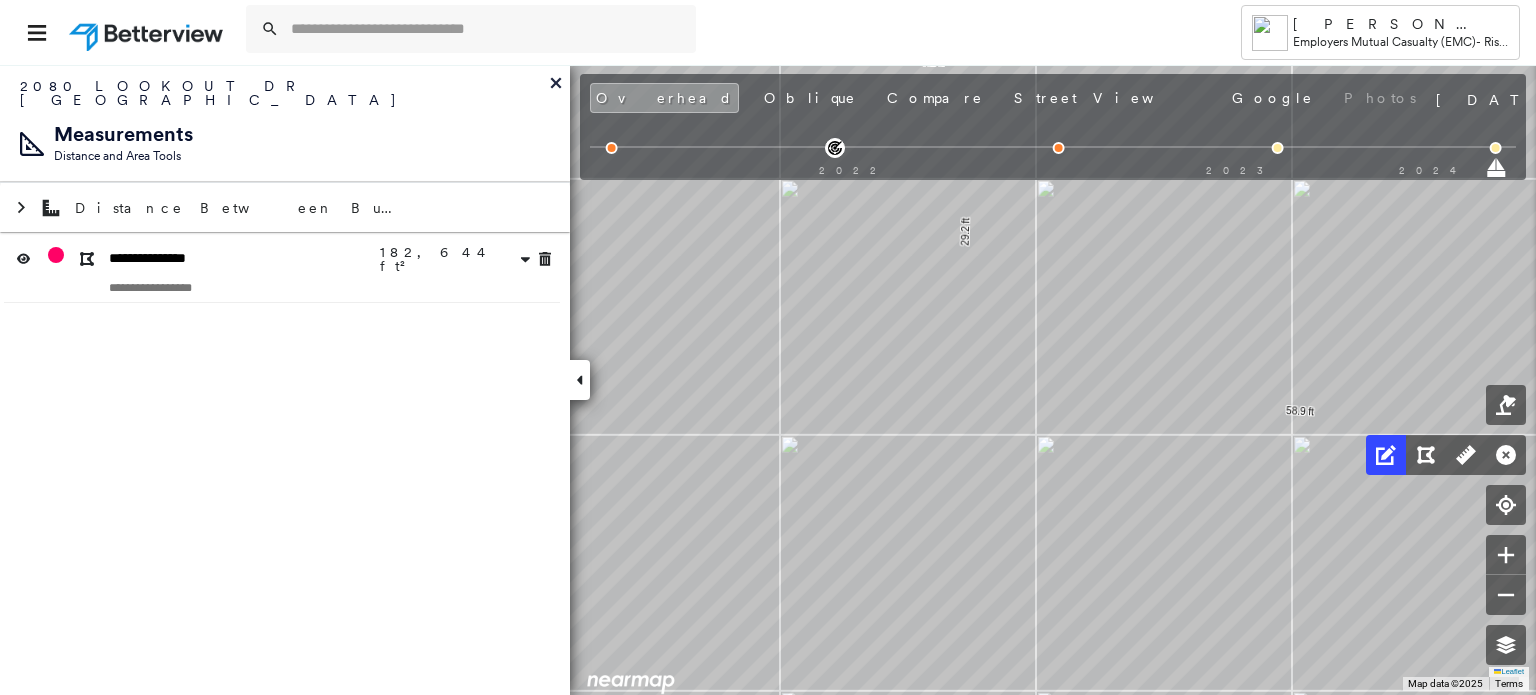 click on "**********" at bounding box center [242, 258] 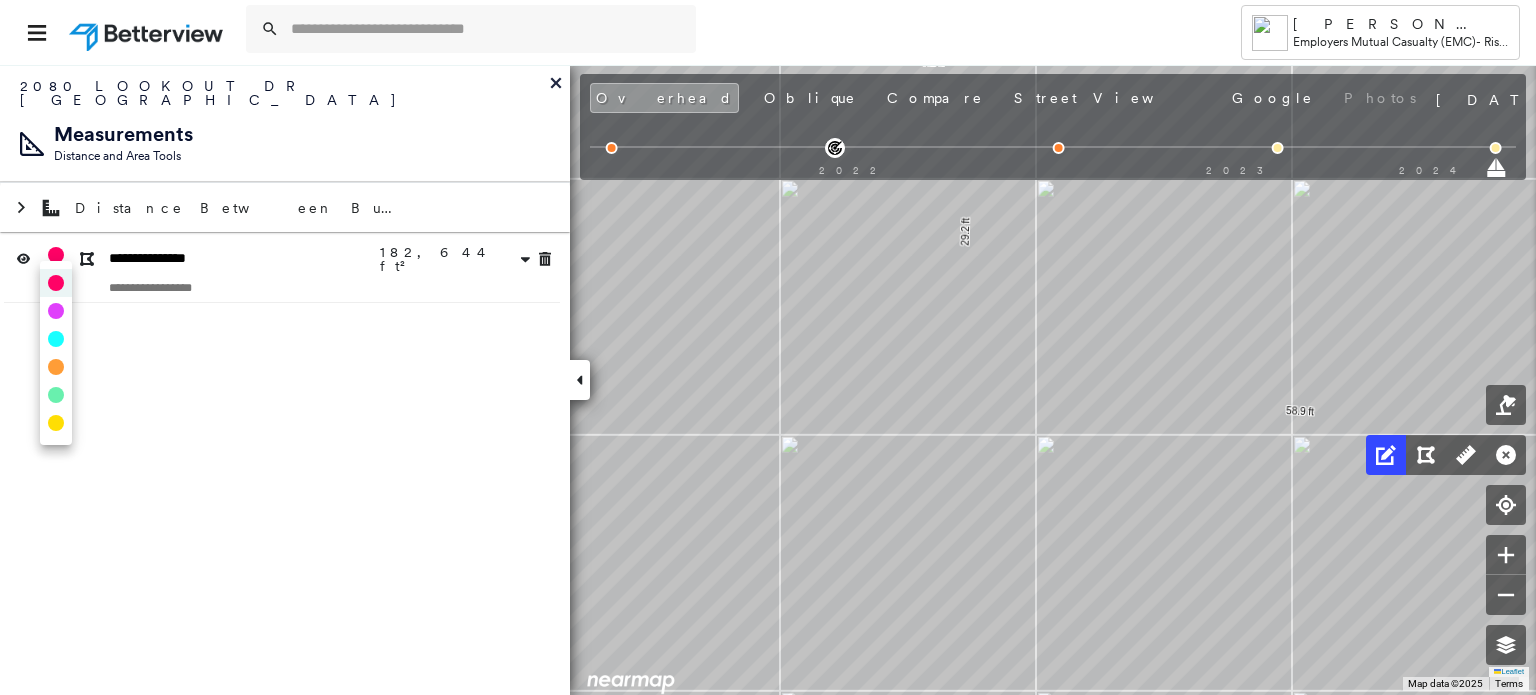 click at bounding box center (768, 347) 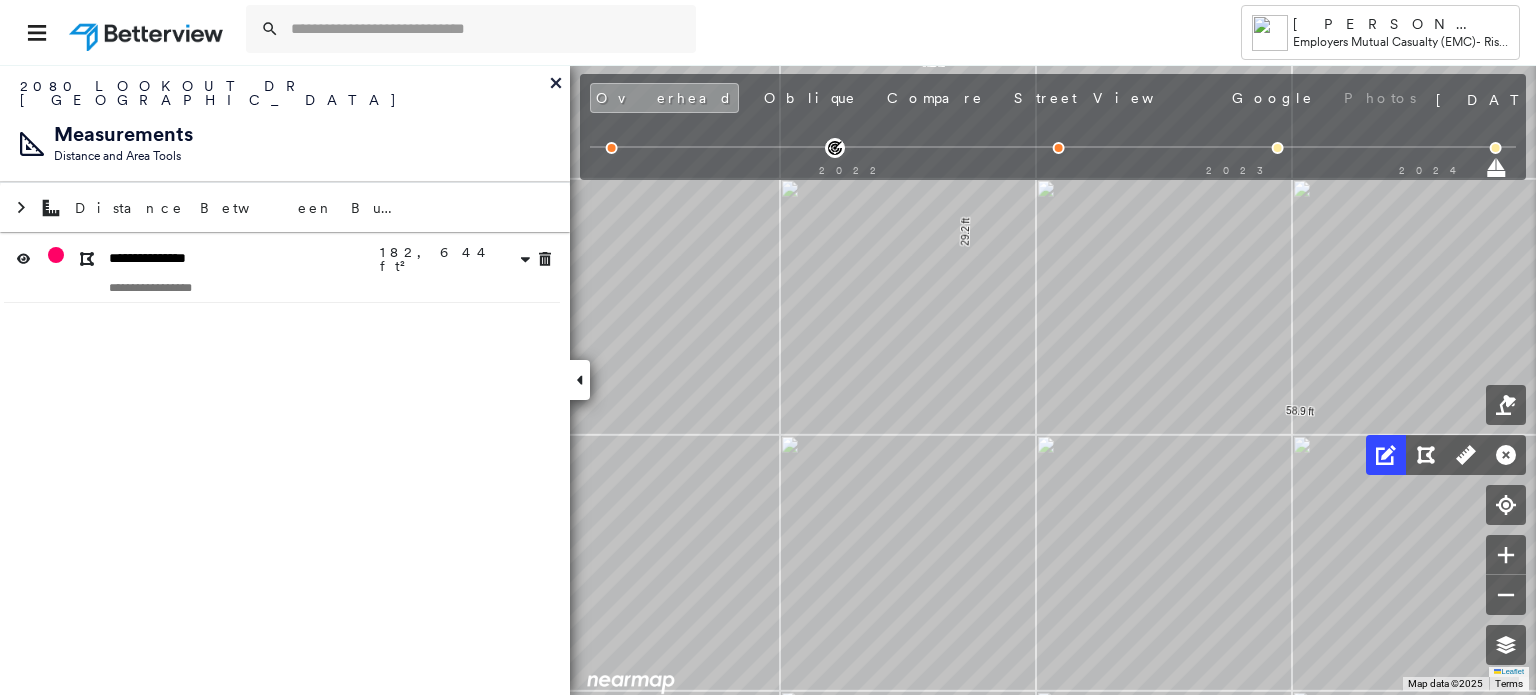 click 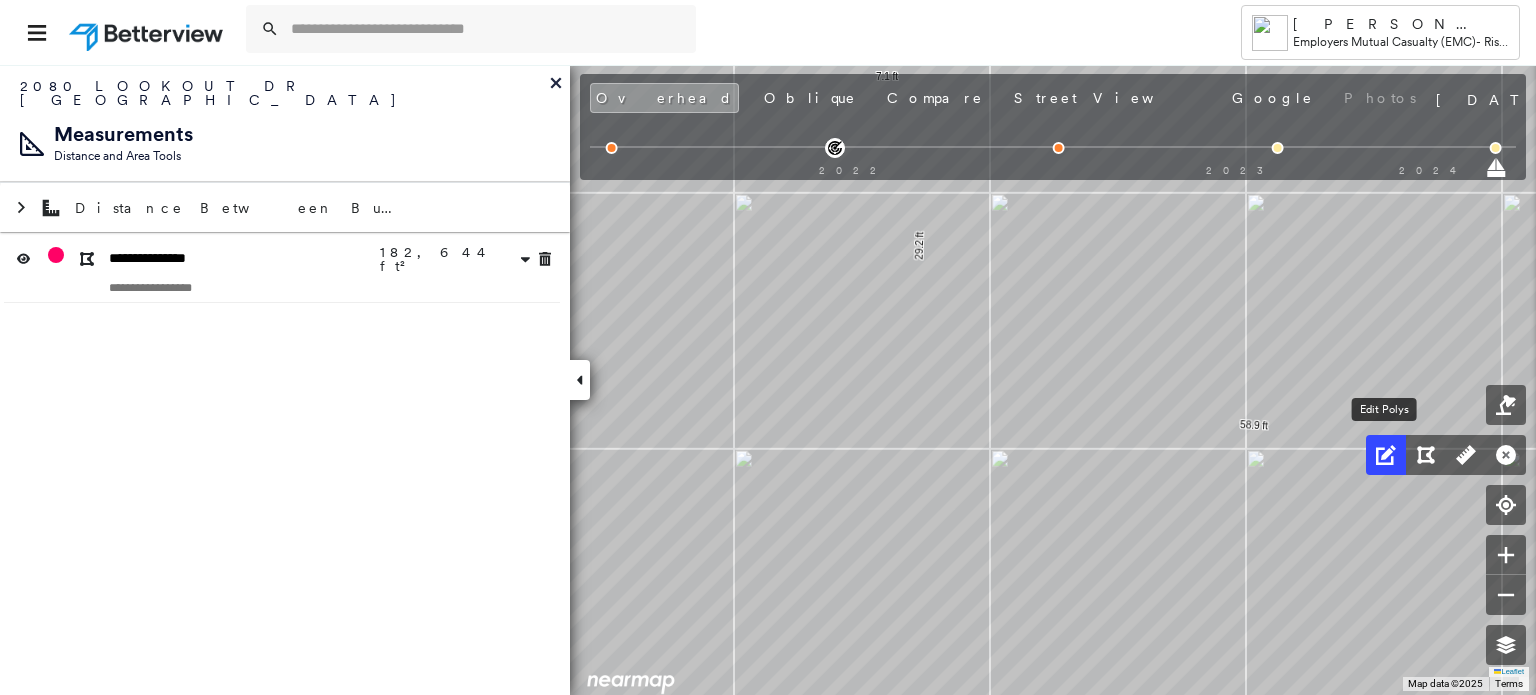 click 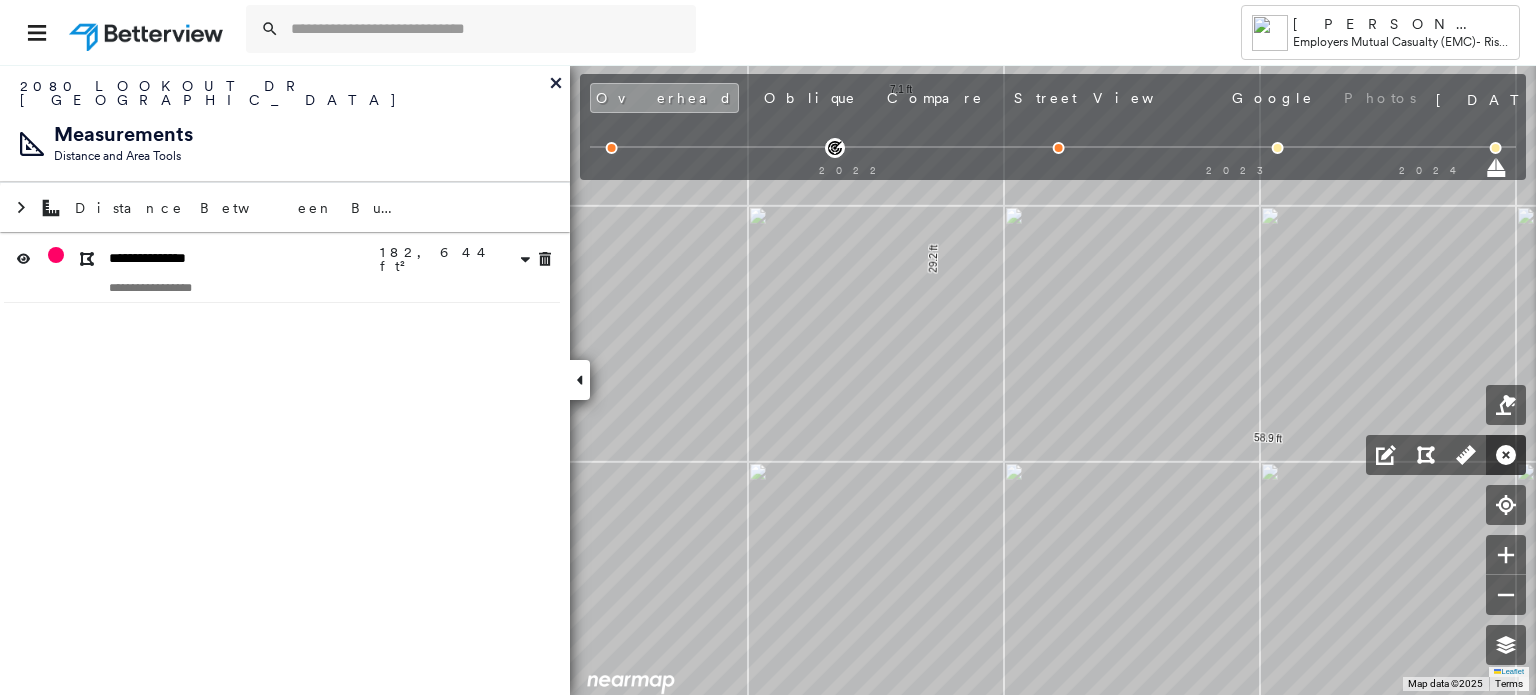click at bounding box center (1506, 455) 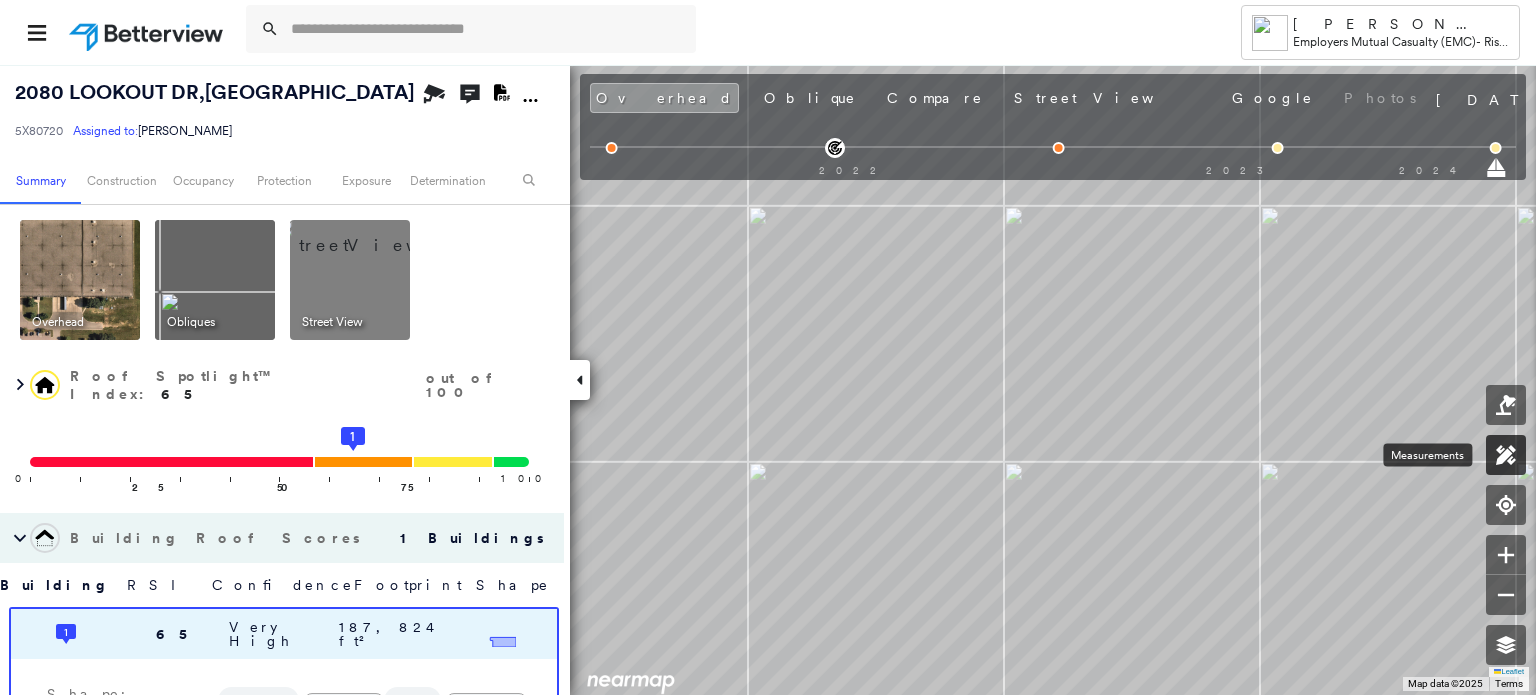 click 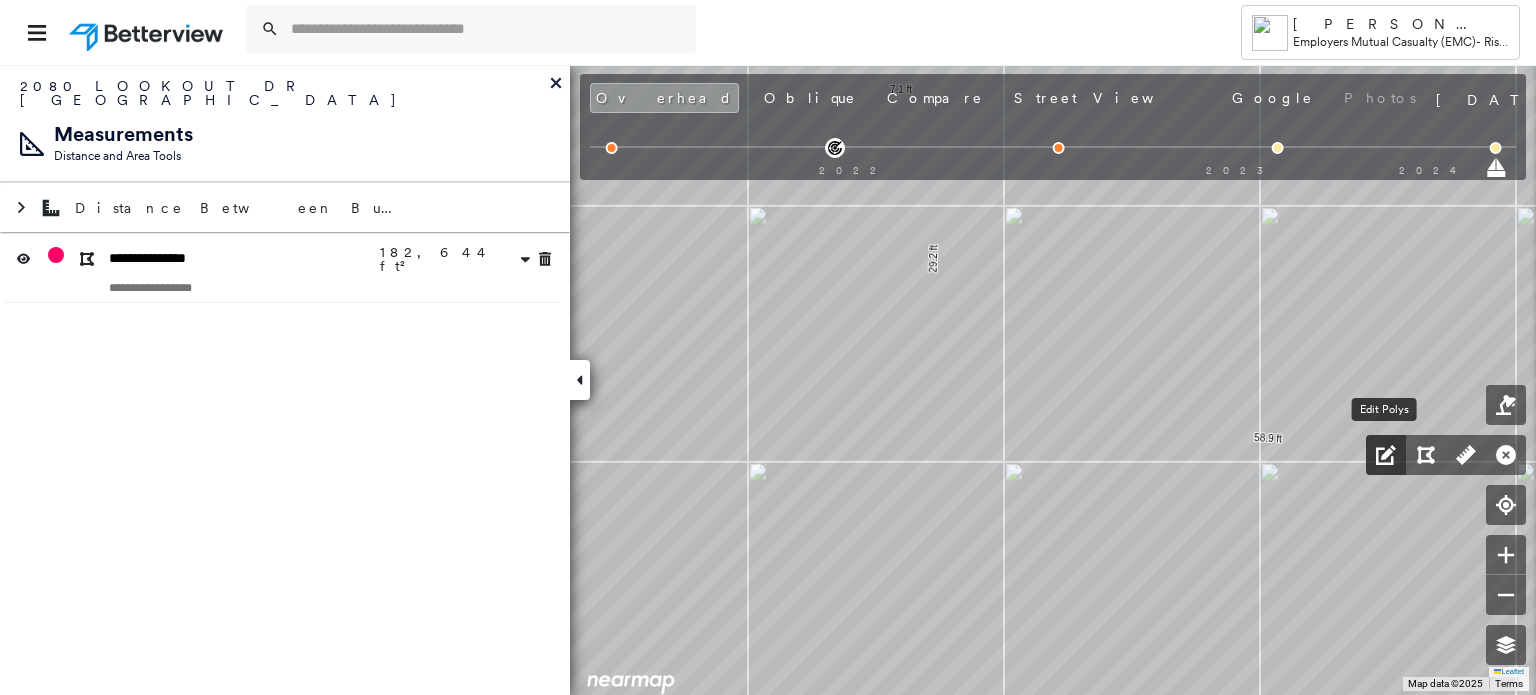 click 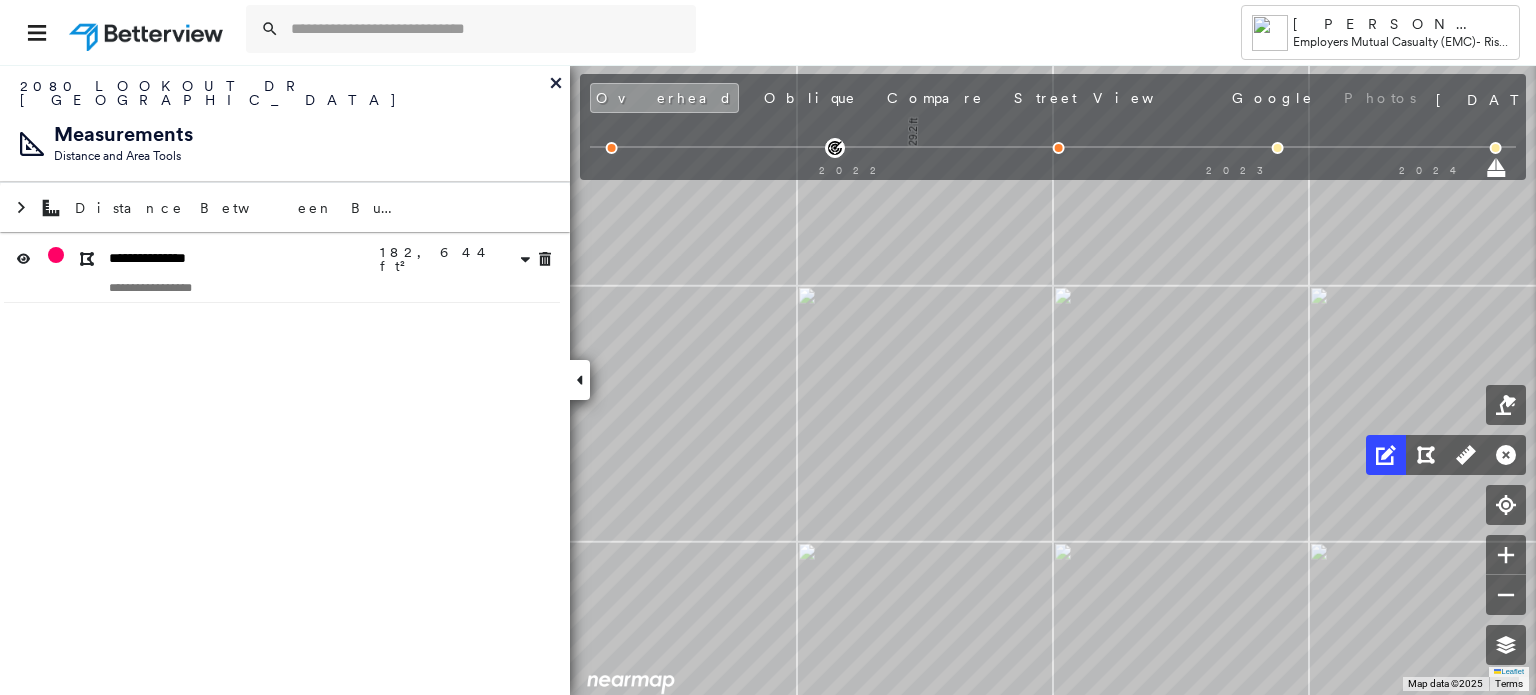 click on "182,644 ft²" at bounding box center (455, 259) 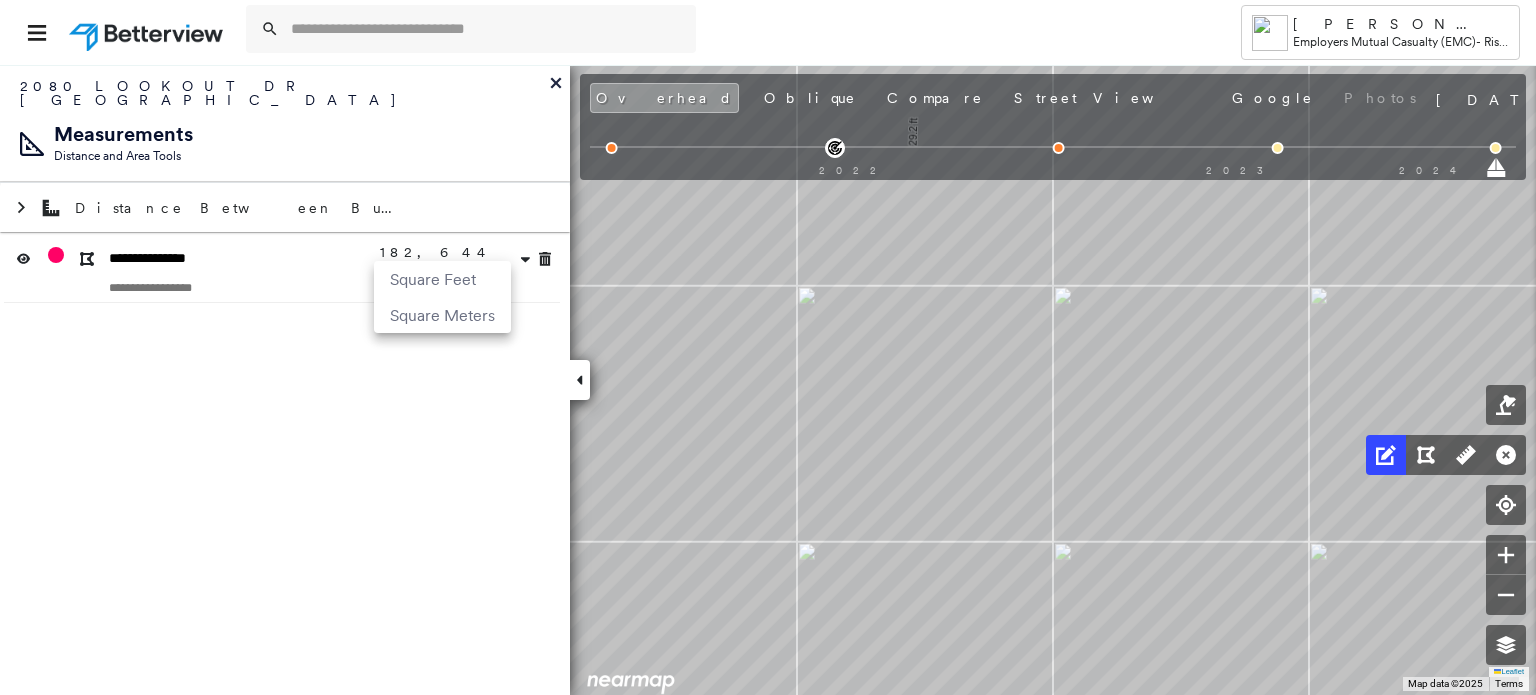 click at bounding box center [768, 347] 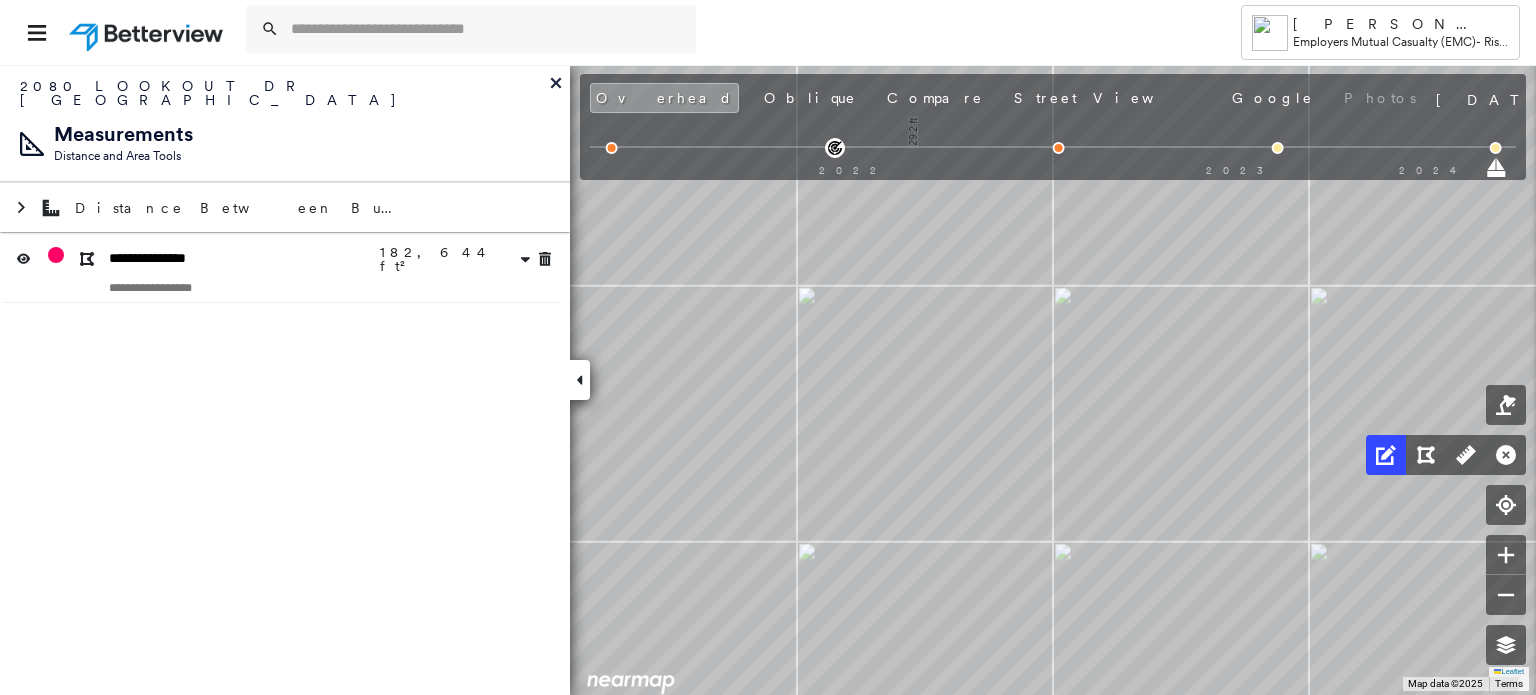 click at bounding box center (242, 287) 